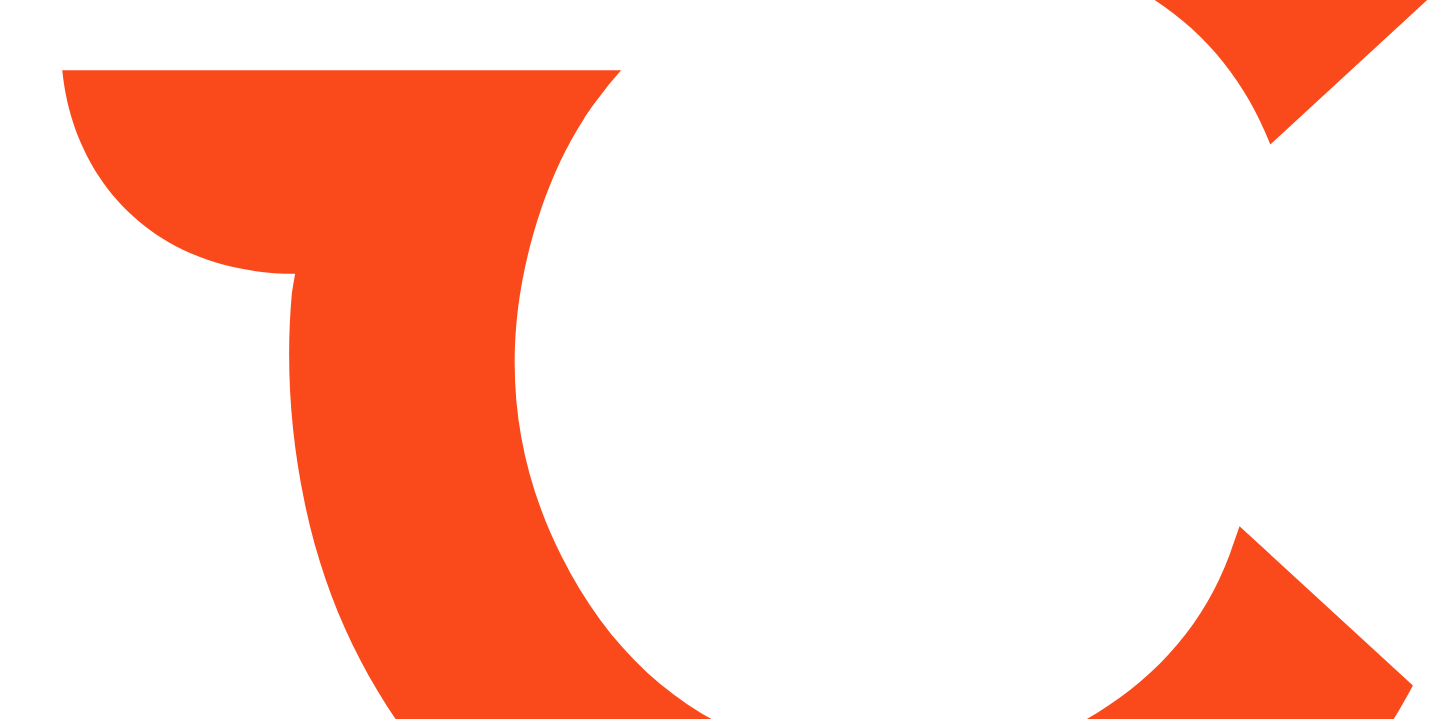 scroll, scrollTop: 0, scrollLeft: 0, axis: both 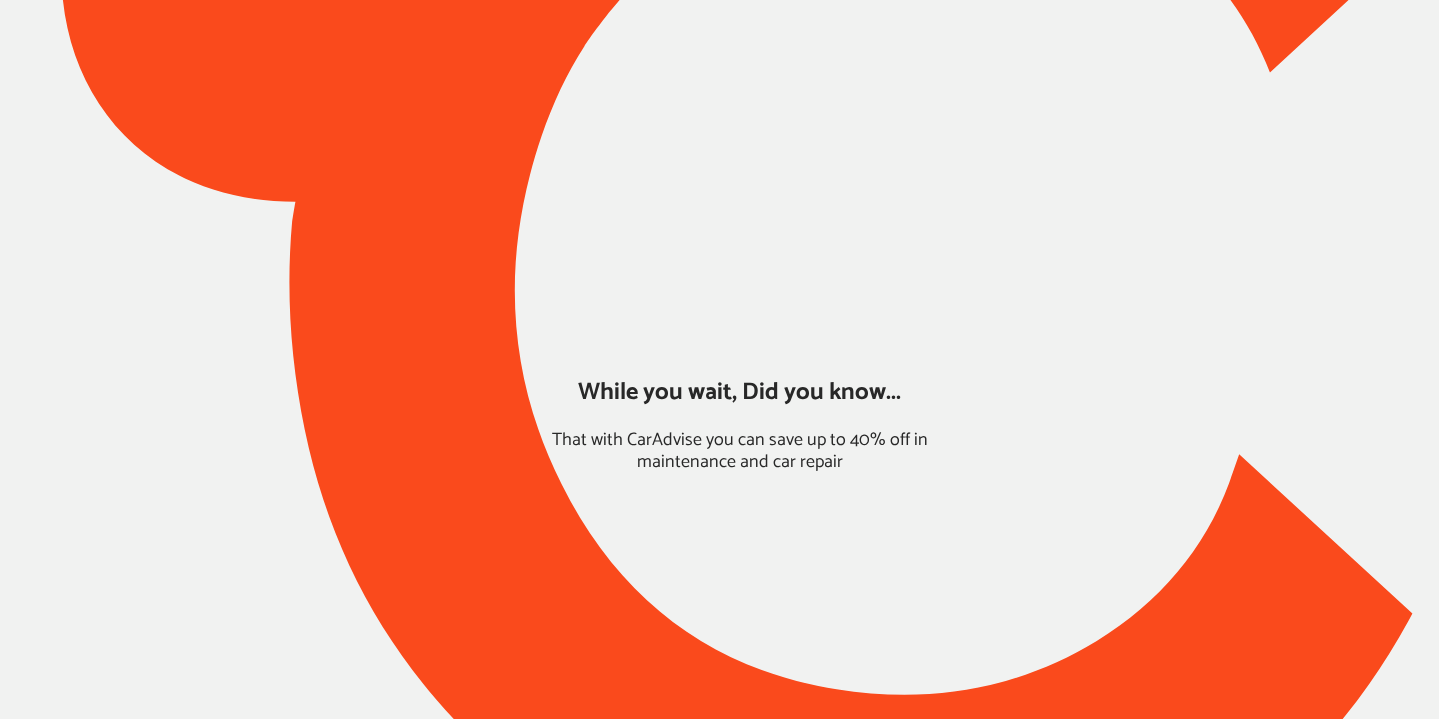 type on "*****" 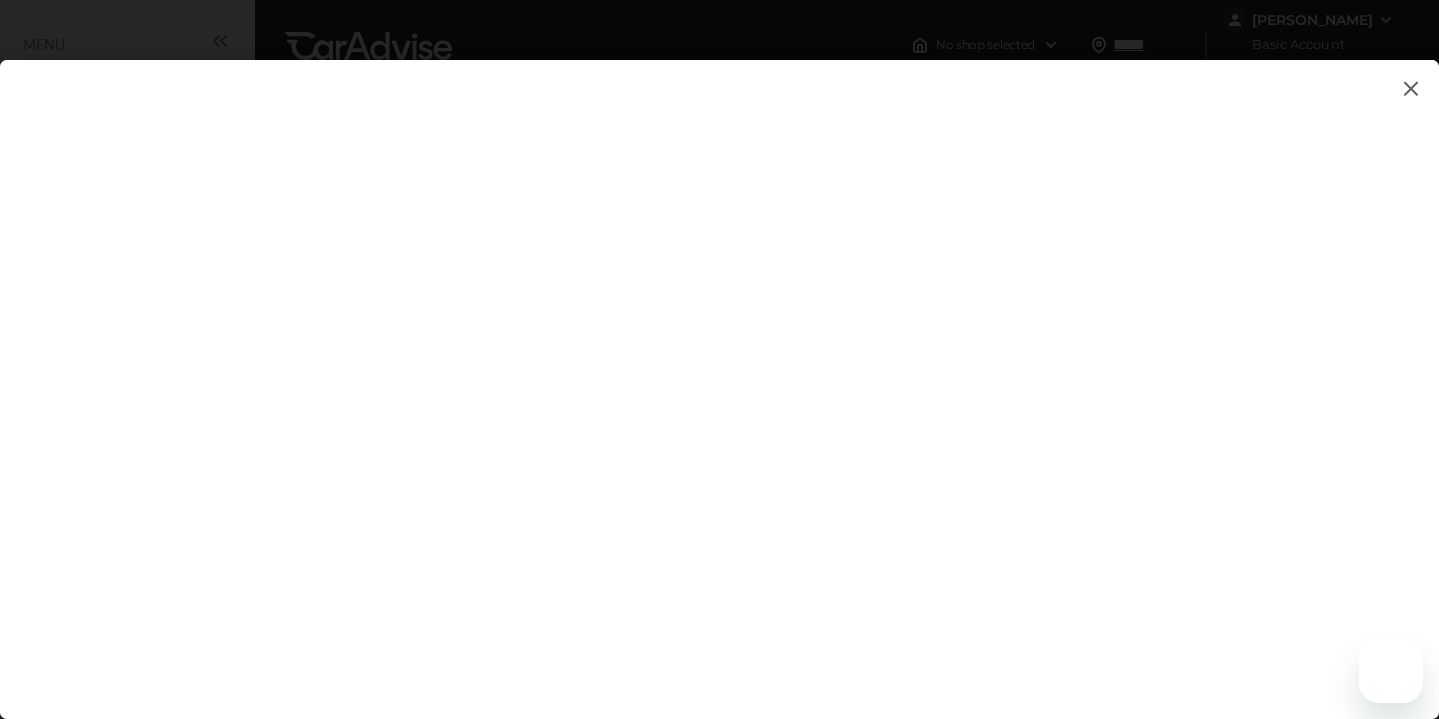 drag, startPoint x: 0, startPoint y: 0, endPoint x: 1412, endPoint y: 88, distance: 1414.7395 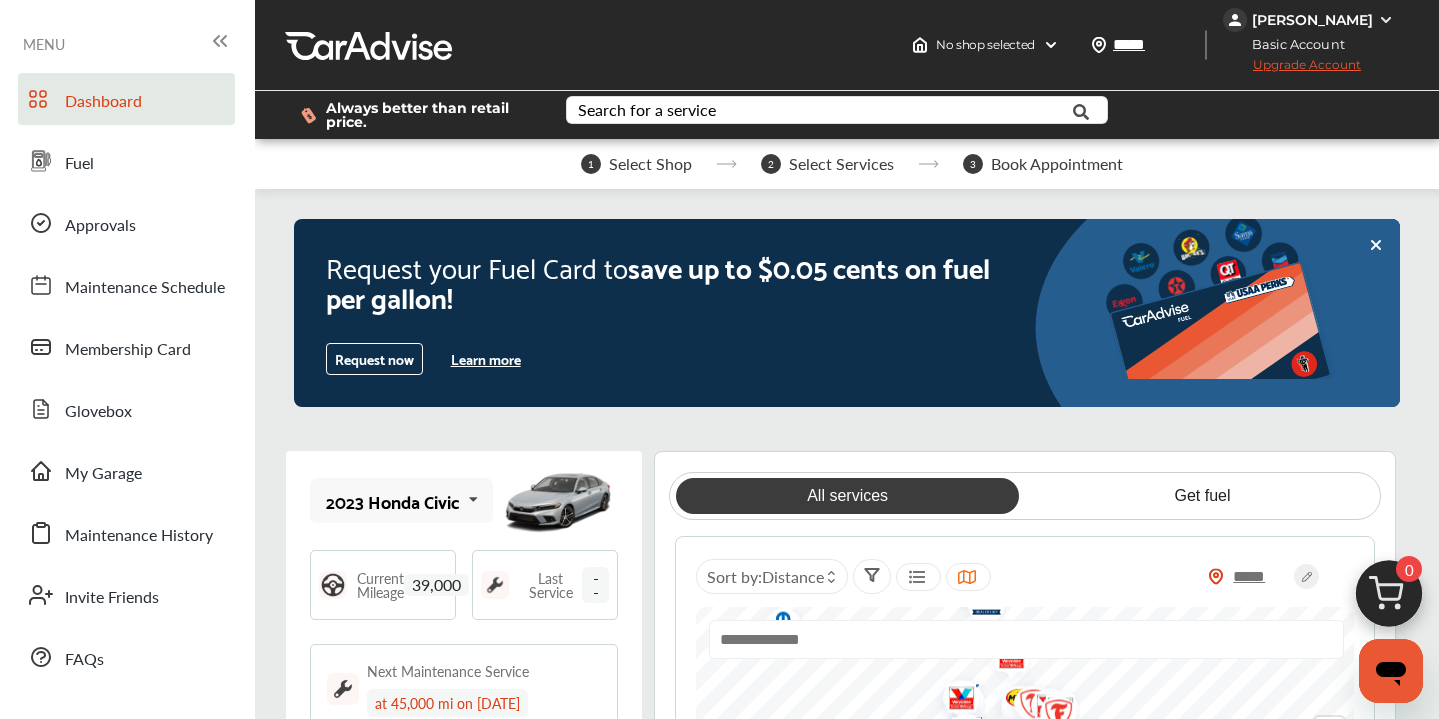 scroll, scrollTop: 0, scrollLeft: 0, axis: both 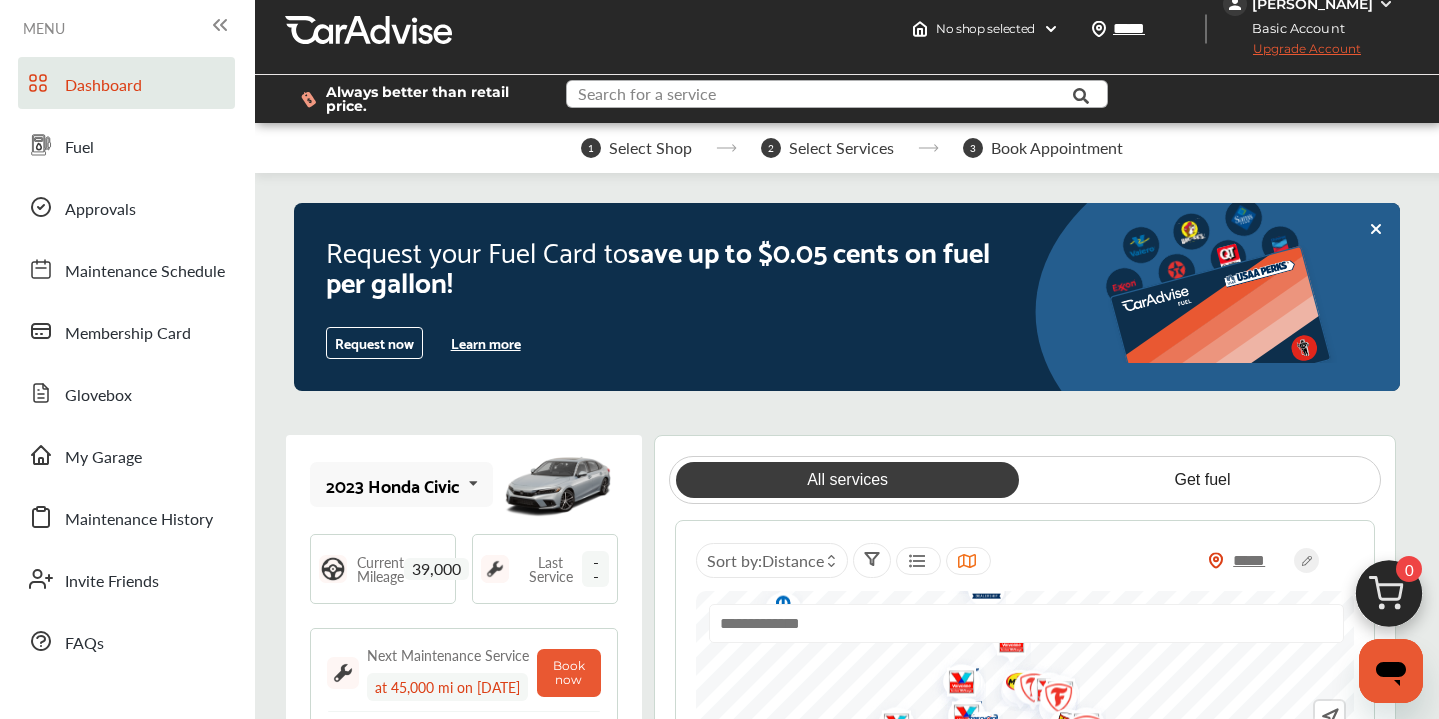 click at bounding box center (822, 96) 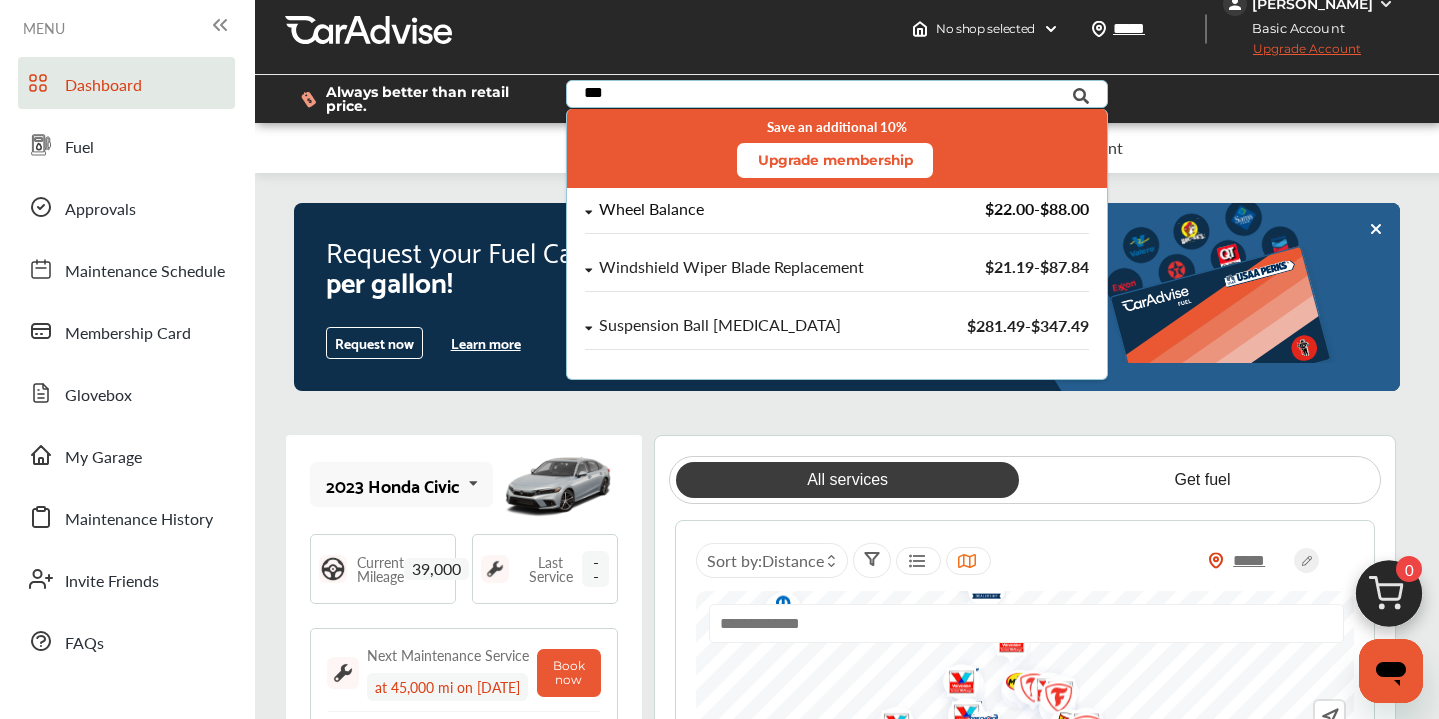 type on "***" 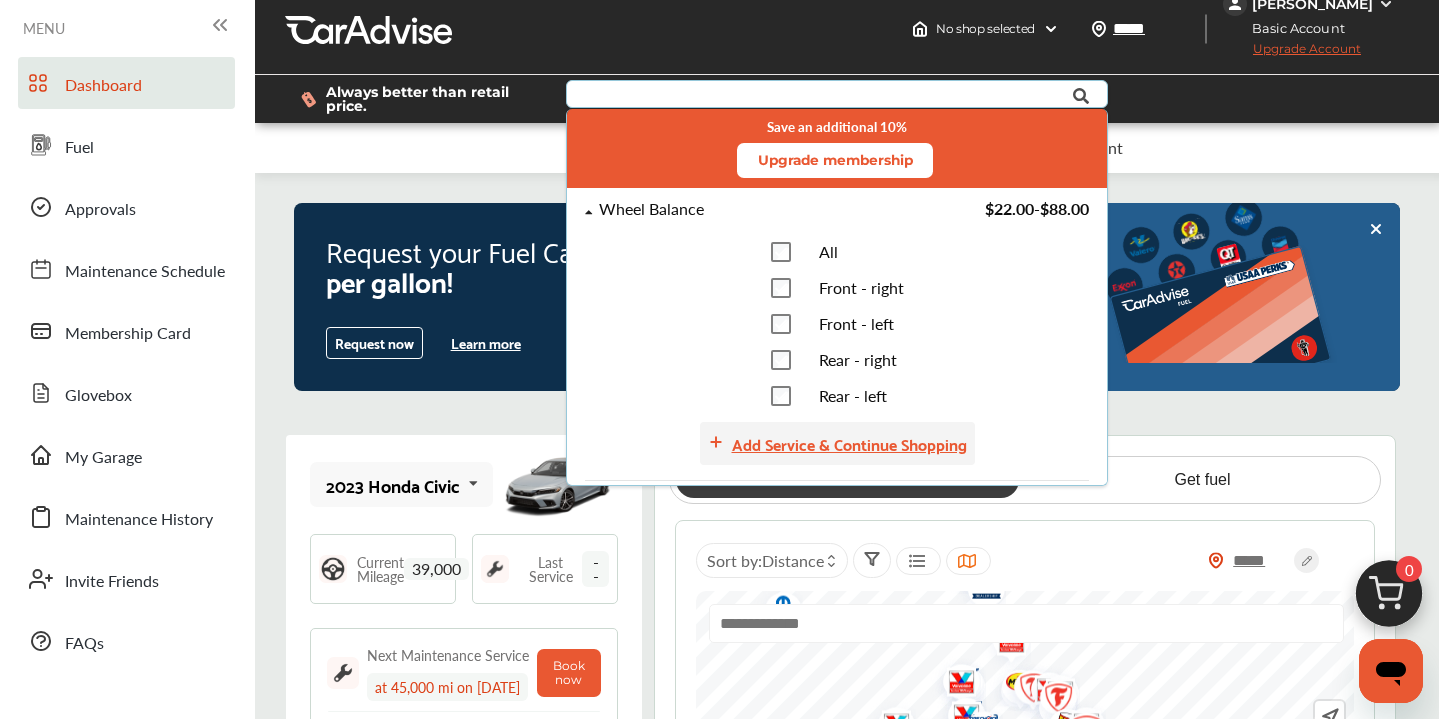 click on "Add Service & Continue Shopping" at bounding box center [849, 443] 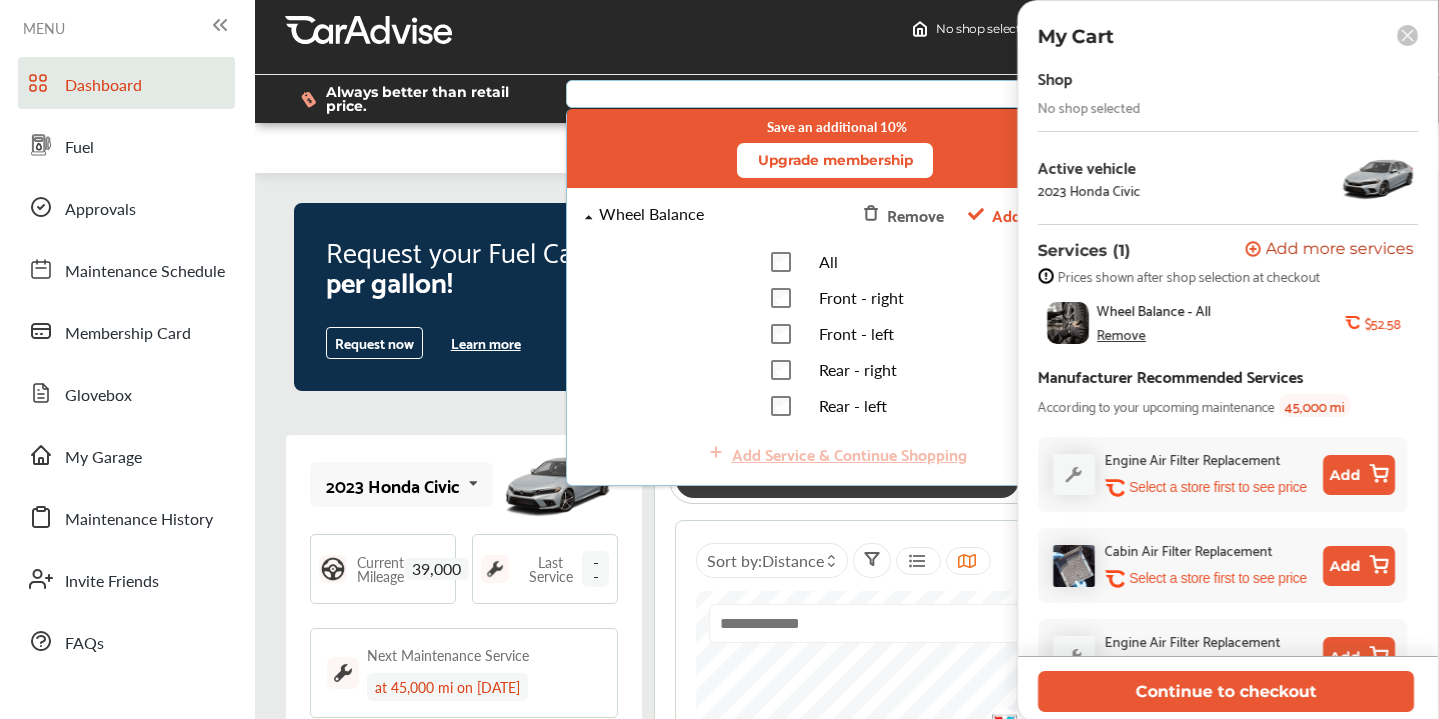 scroll, scrollTop: 0, scrollLeft: 0, axis: both 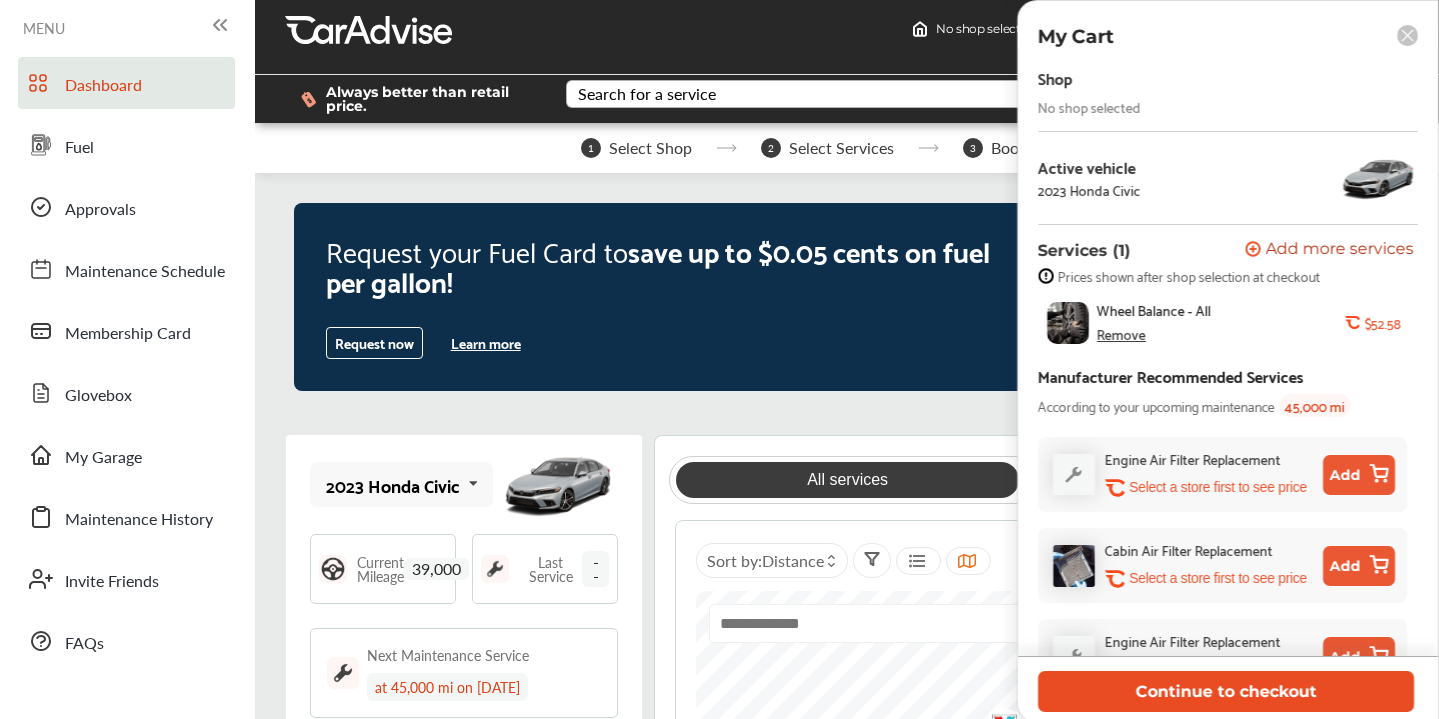 click on "Continue to checkout" at bounding box center [1226, 691] 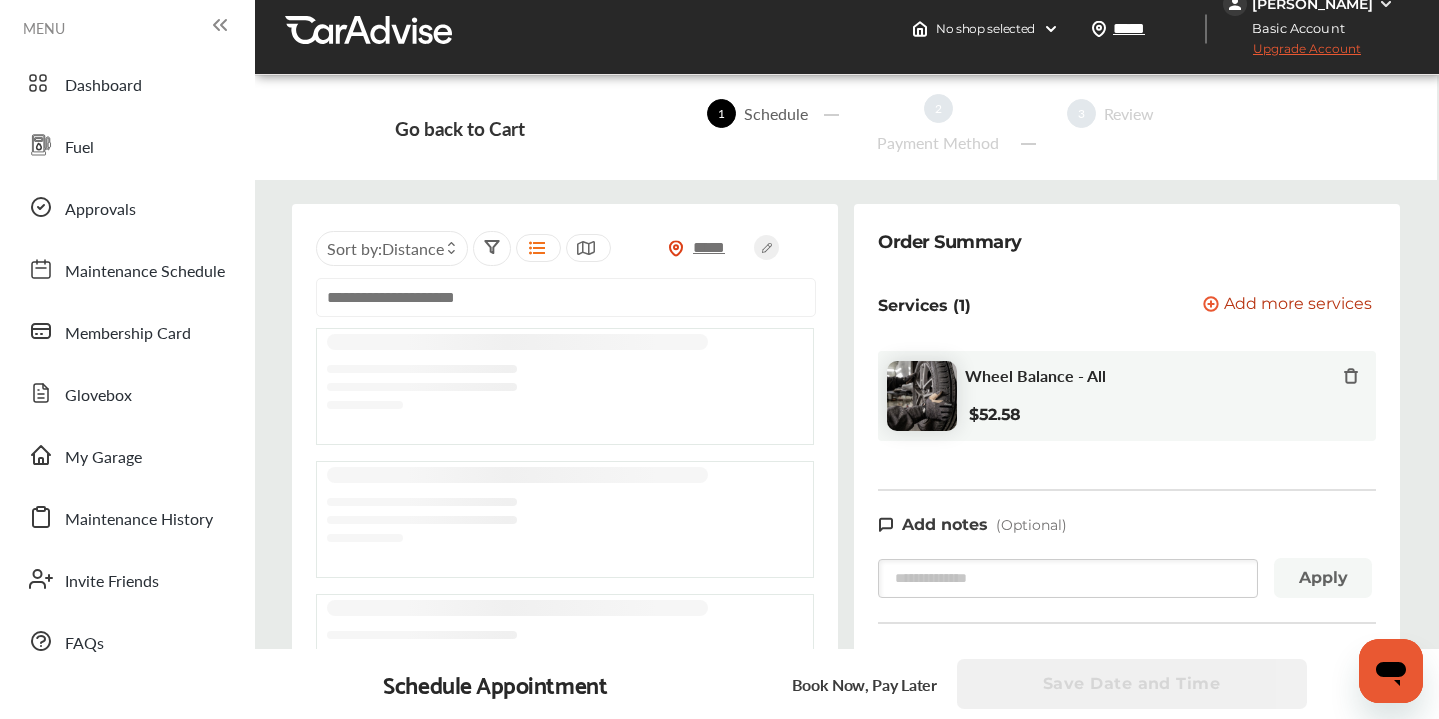 scroll, scrollTop: 0, scrollLeft: 0, axis: both 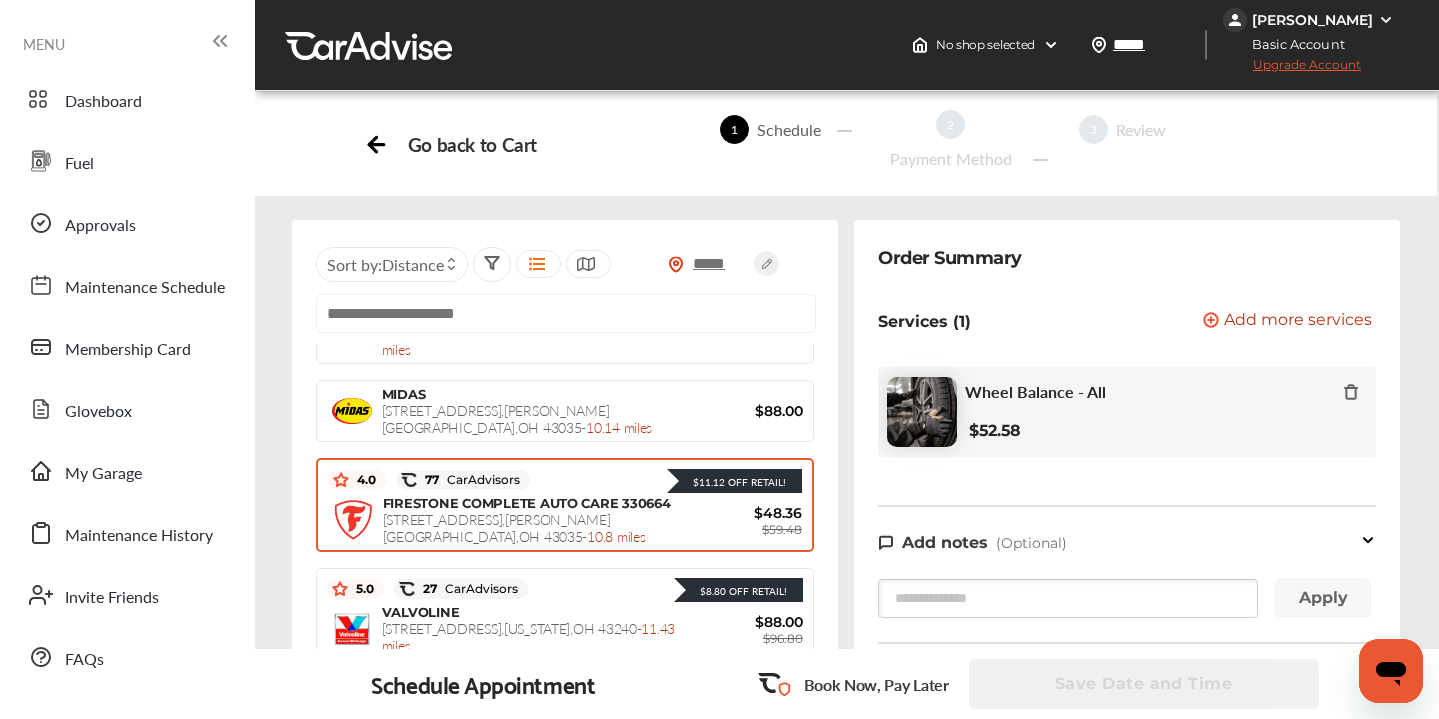 click on "[STREET_ADDRESS][PERSON_NAME]  -  10.8 miles" at bounding box center (514, 527) 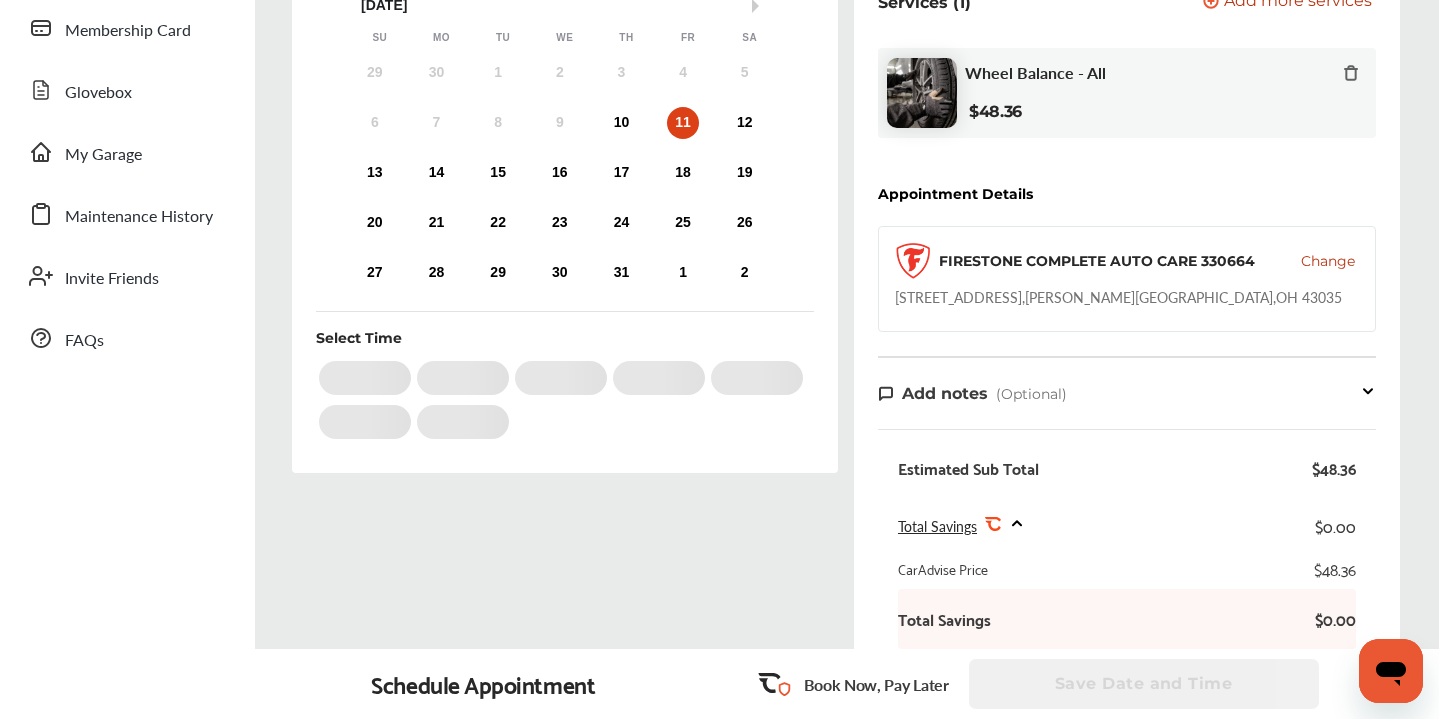 scroll, scrollTop: 304, scrollLeft: 0, axis: vertical 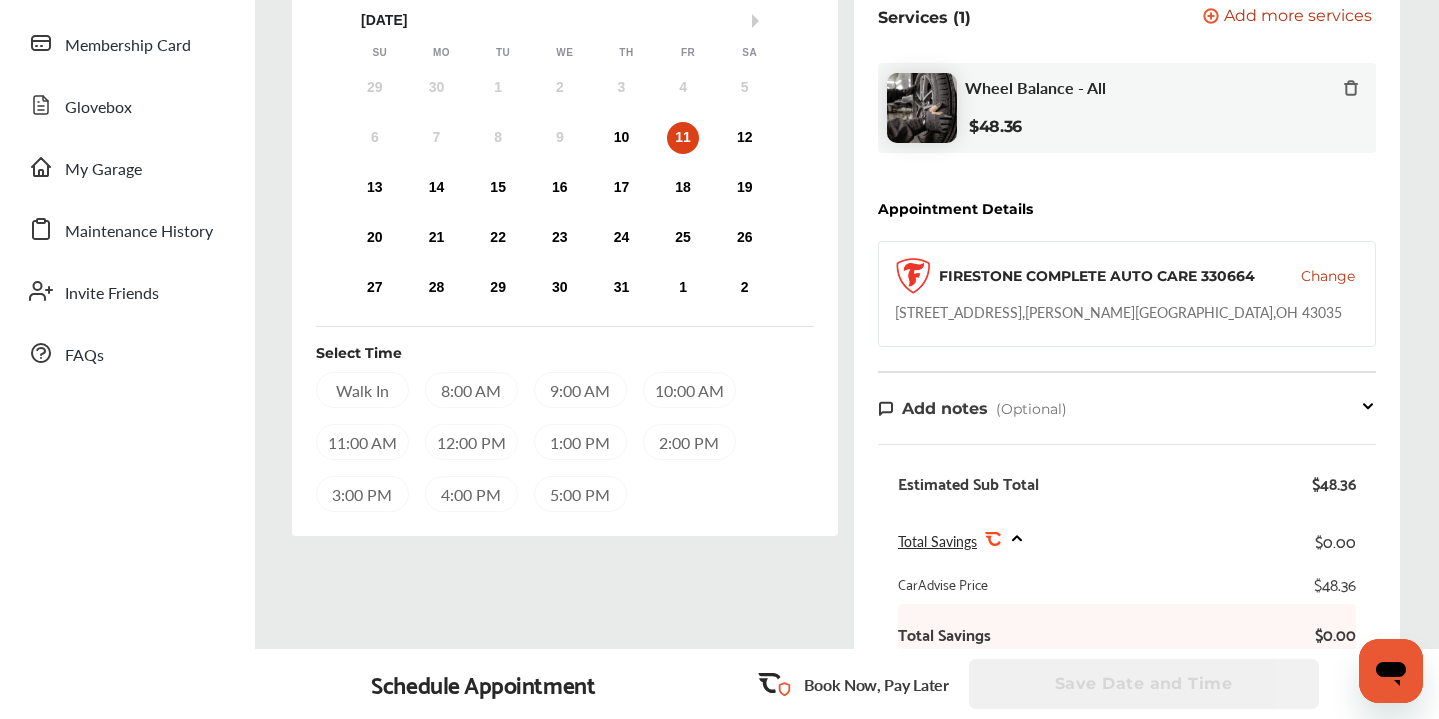 click on "8:00 AM" at bounding box center [471, 390] 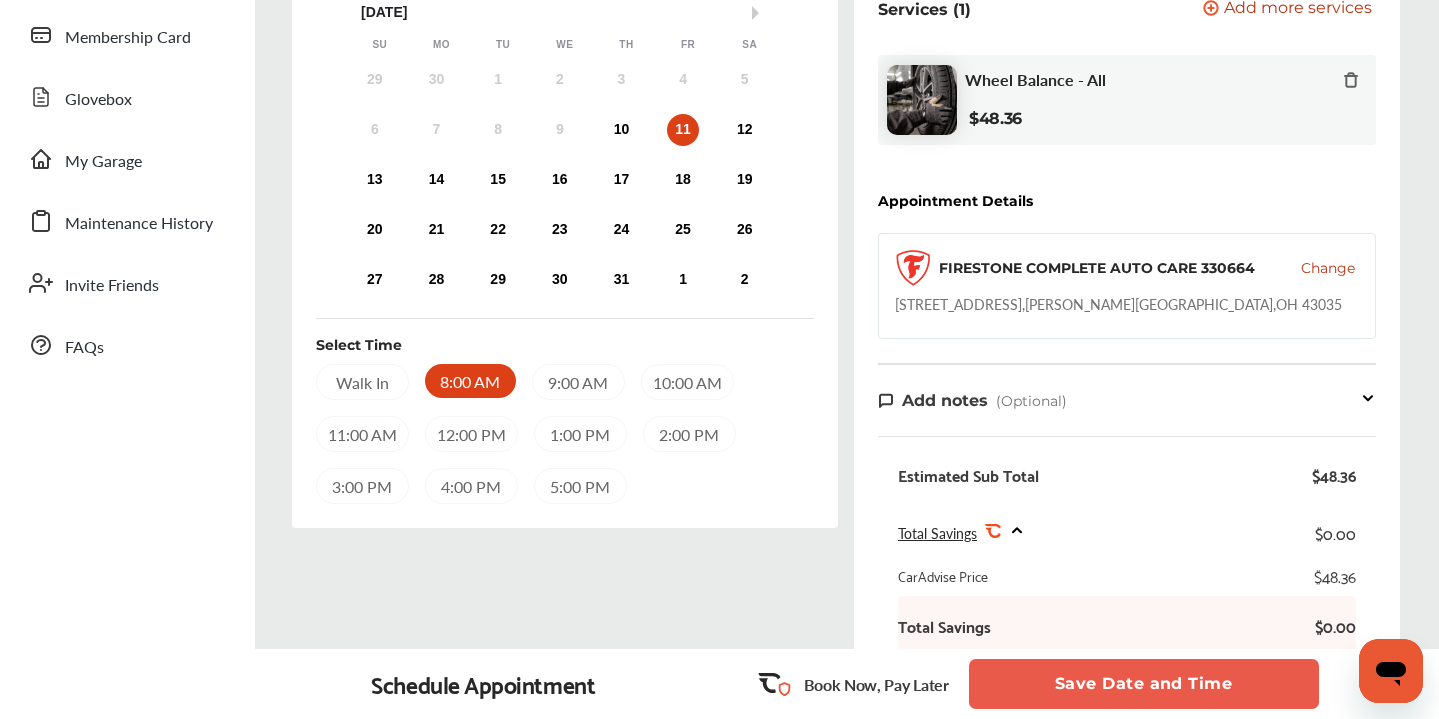 scroll, scrollTop: 318, scrollLeft: 0, axis: vertical 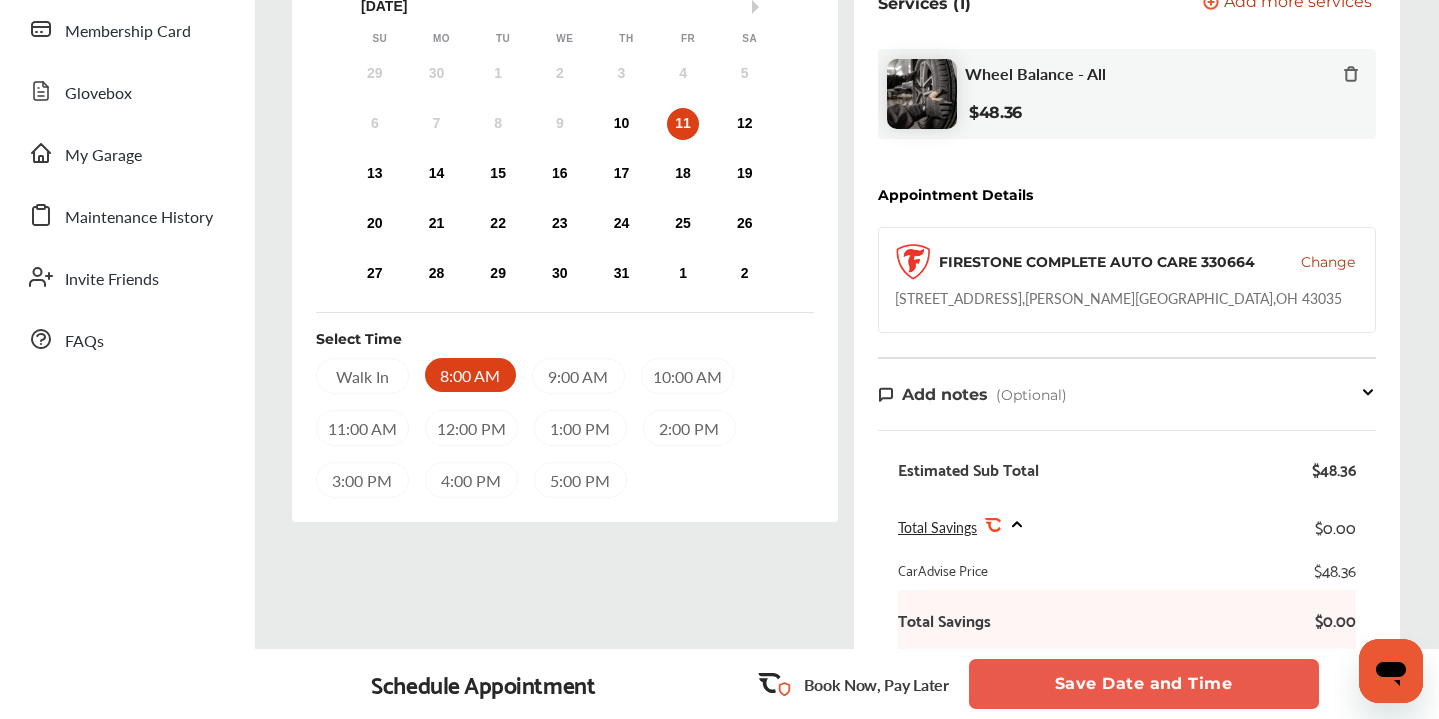 click on "Save Date and Time" at bounding box center (1144, 684) 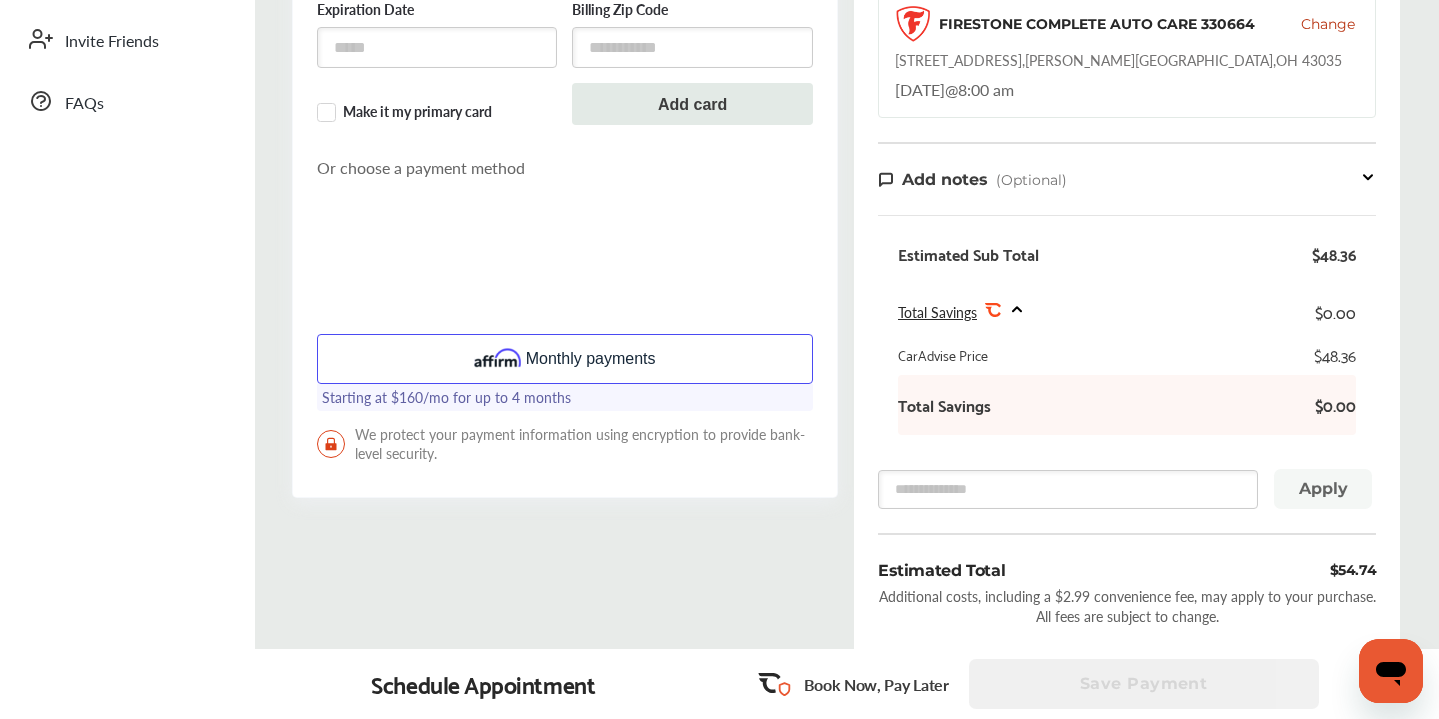 scroll, scrollTop: 557, scrollLeft: 0, axis: vertical 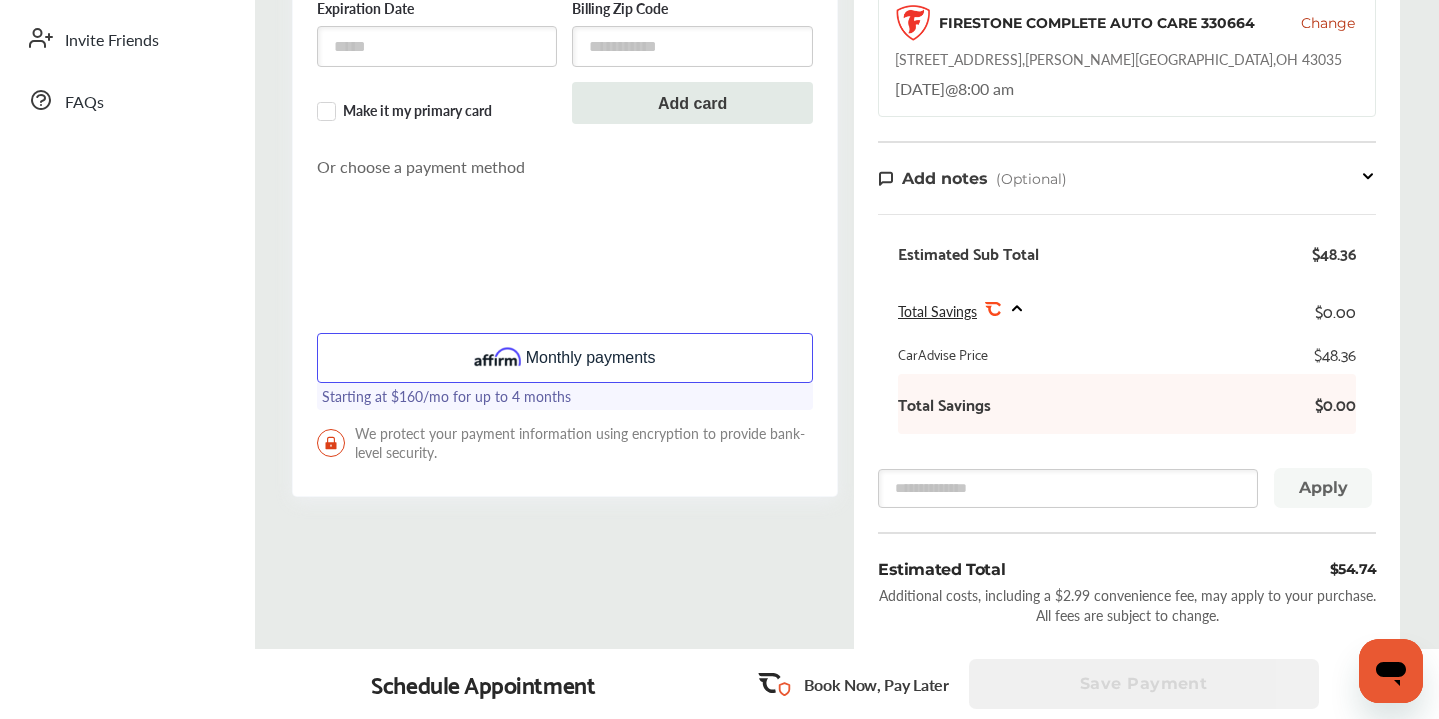 click 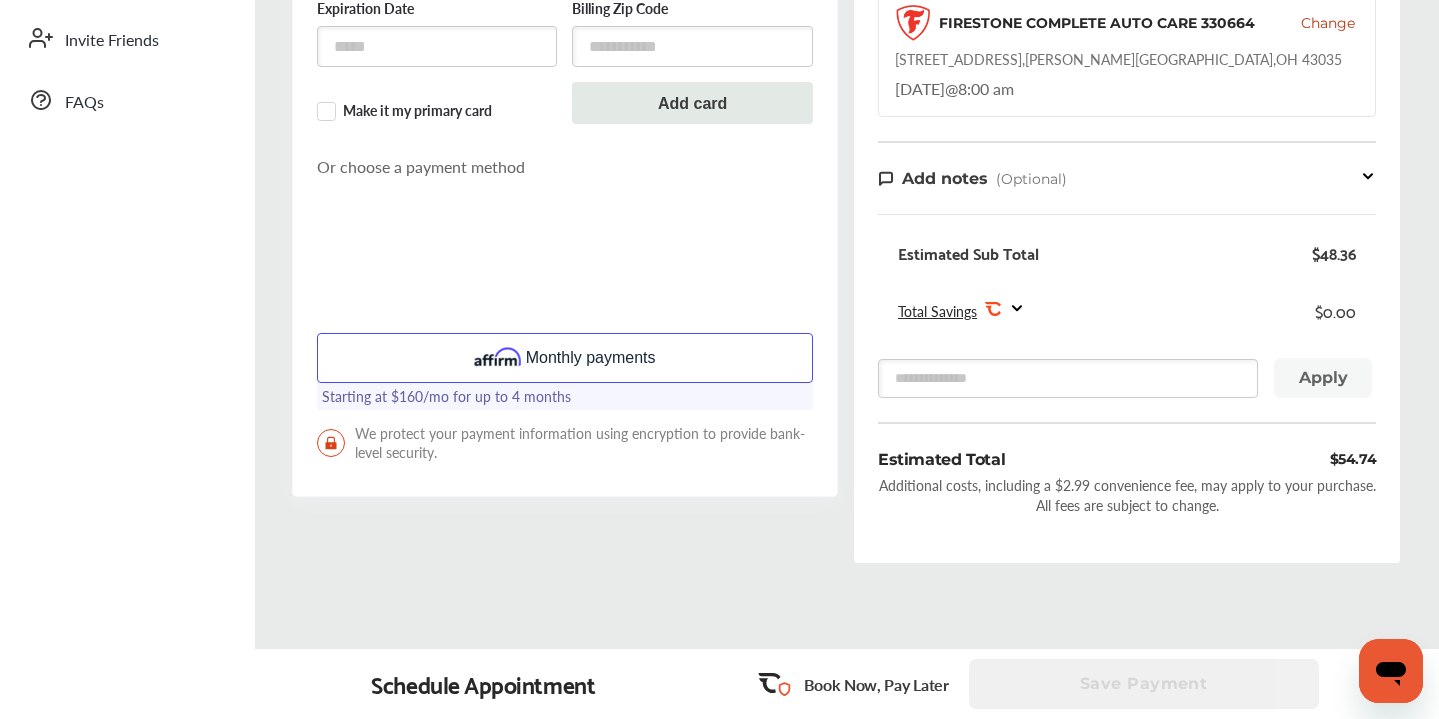 click 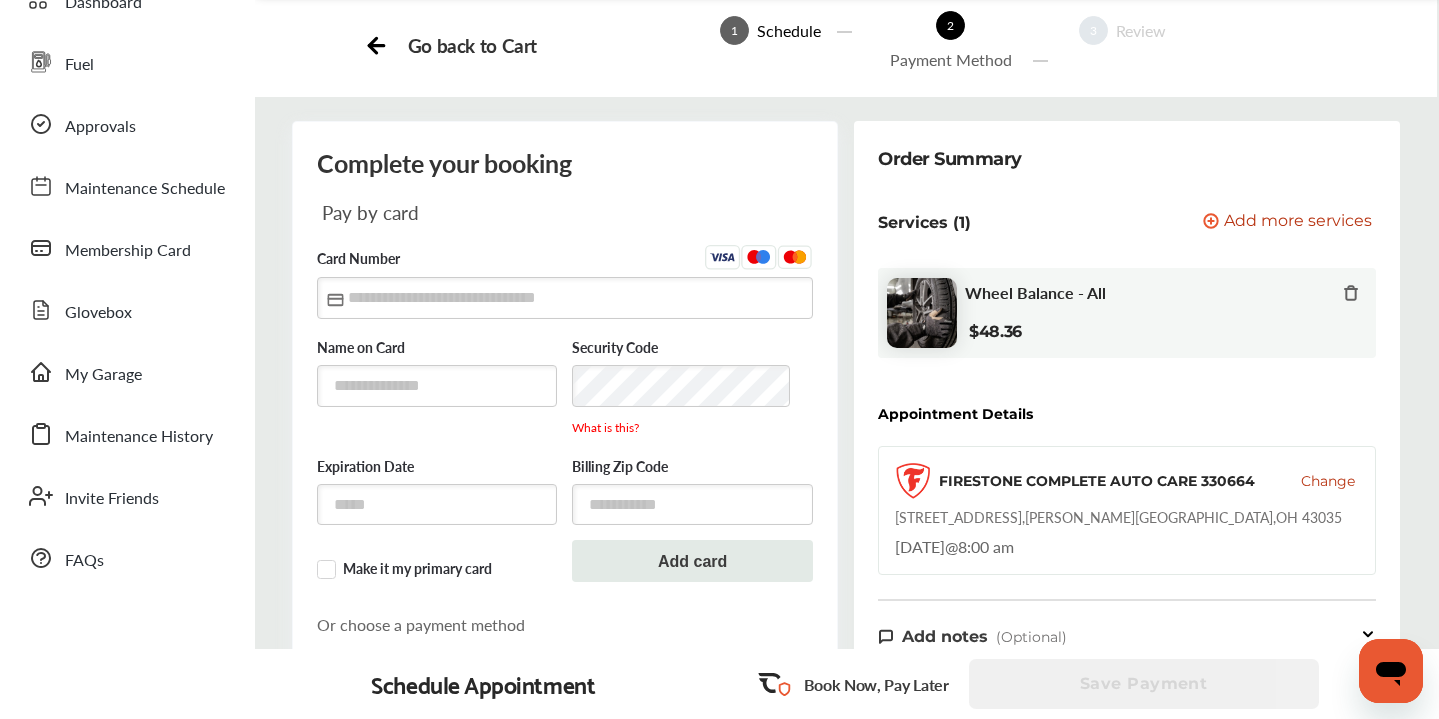 scroll, scrollTop: 98, scrollLeft: 0, axis: vertical 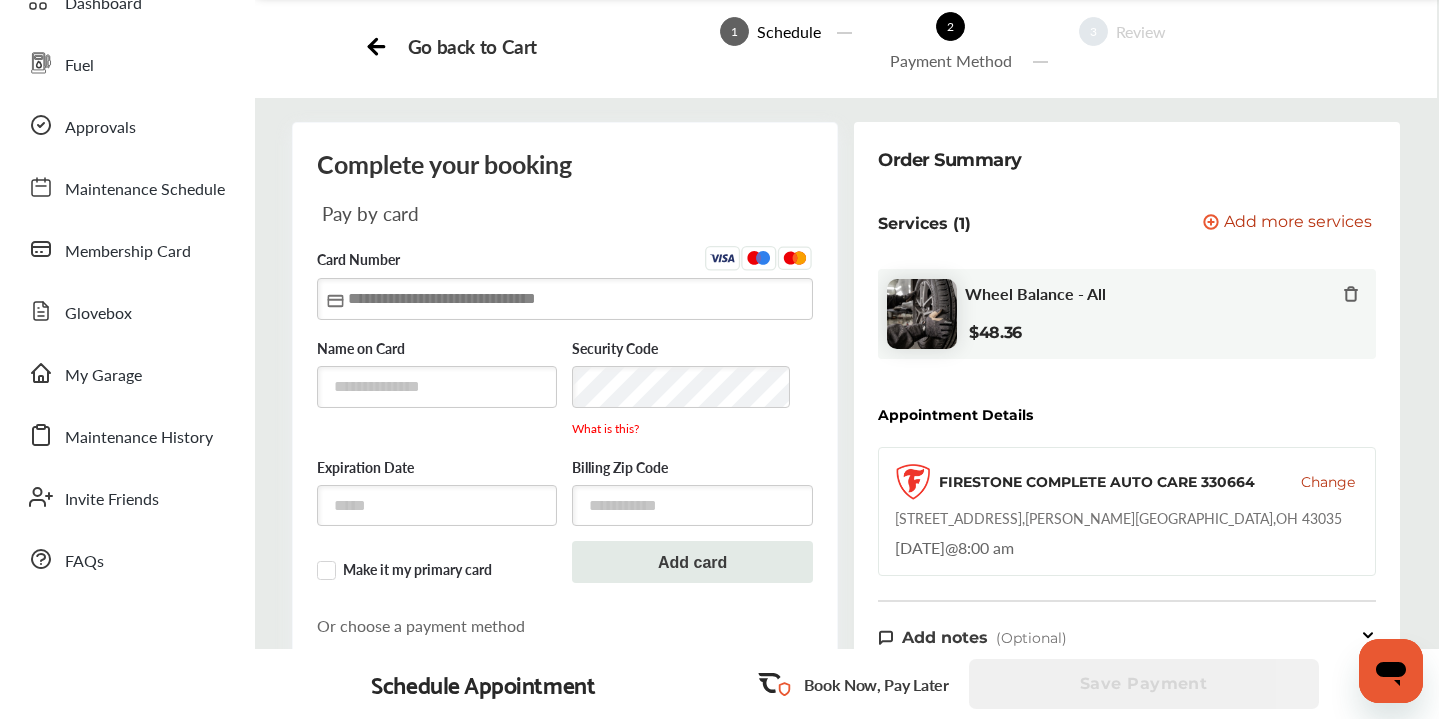 click at bounding box center [565, 298] 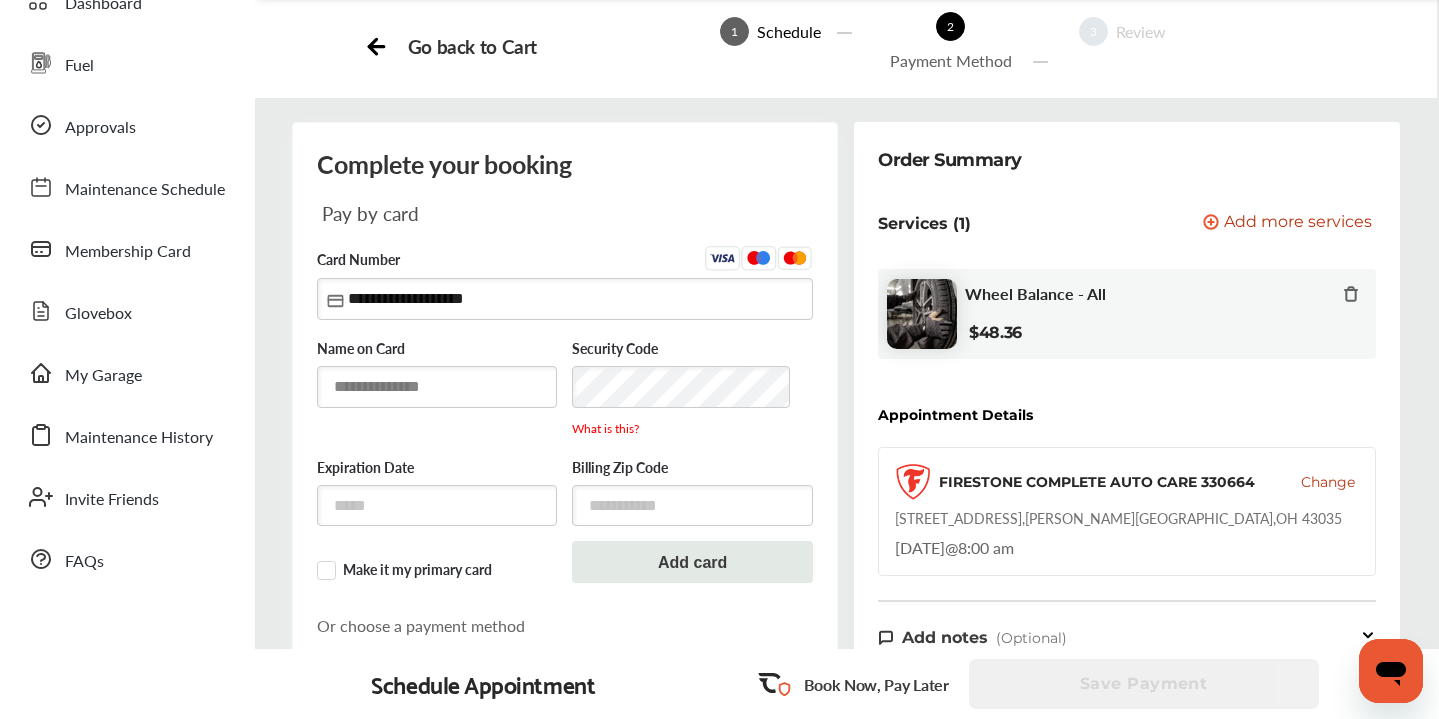 type on "**********" 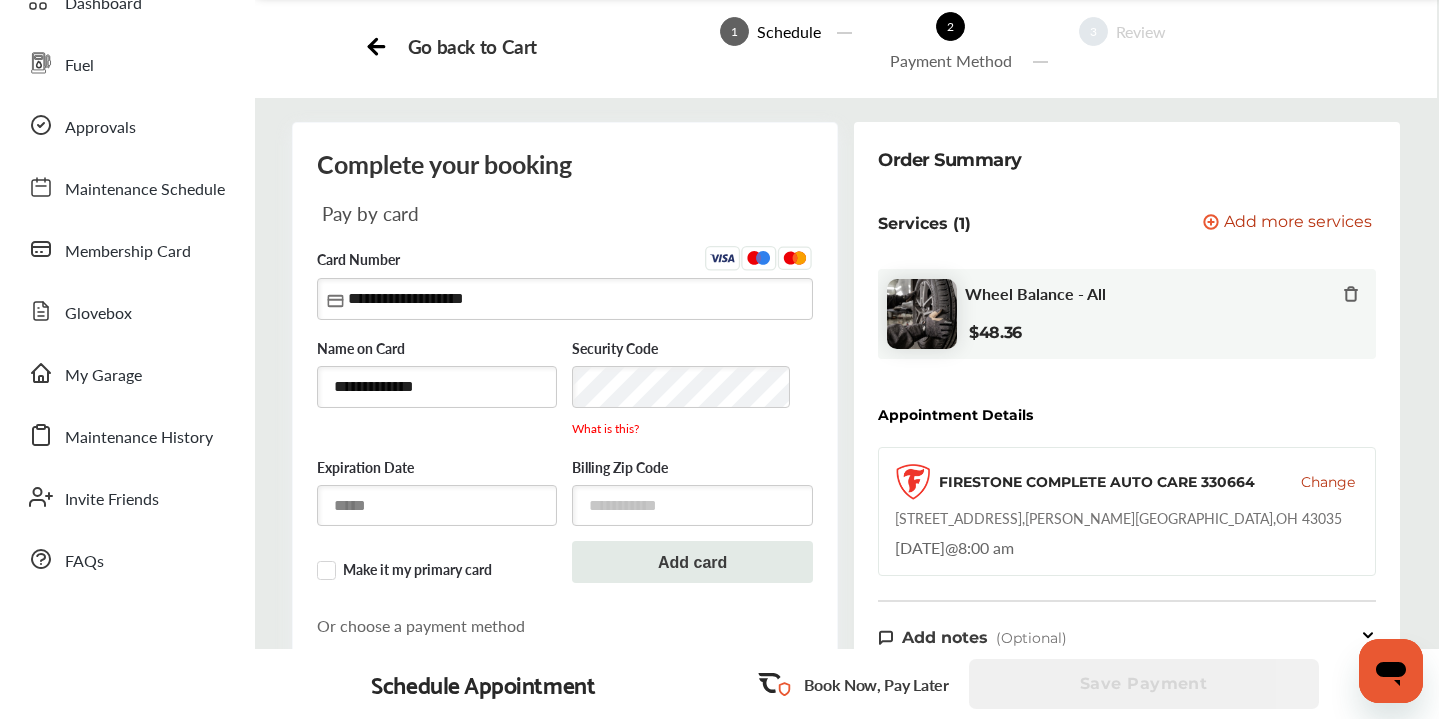 type on "*****" 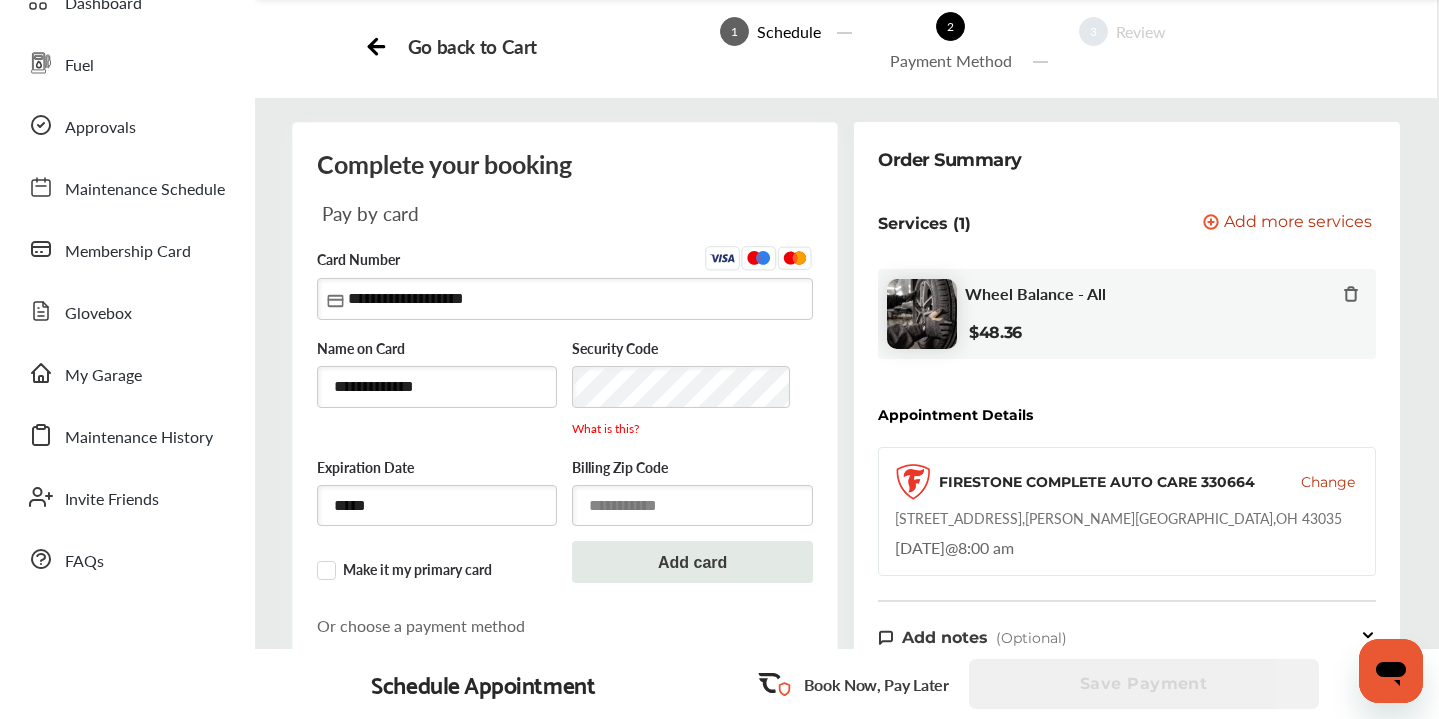 type on "**********" 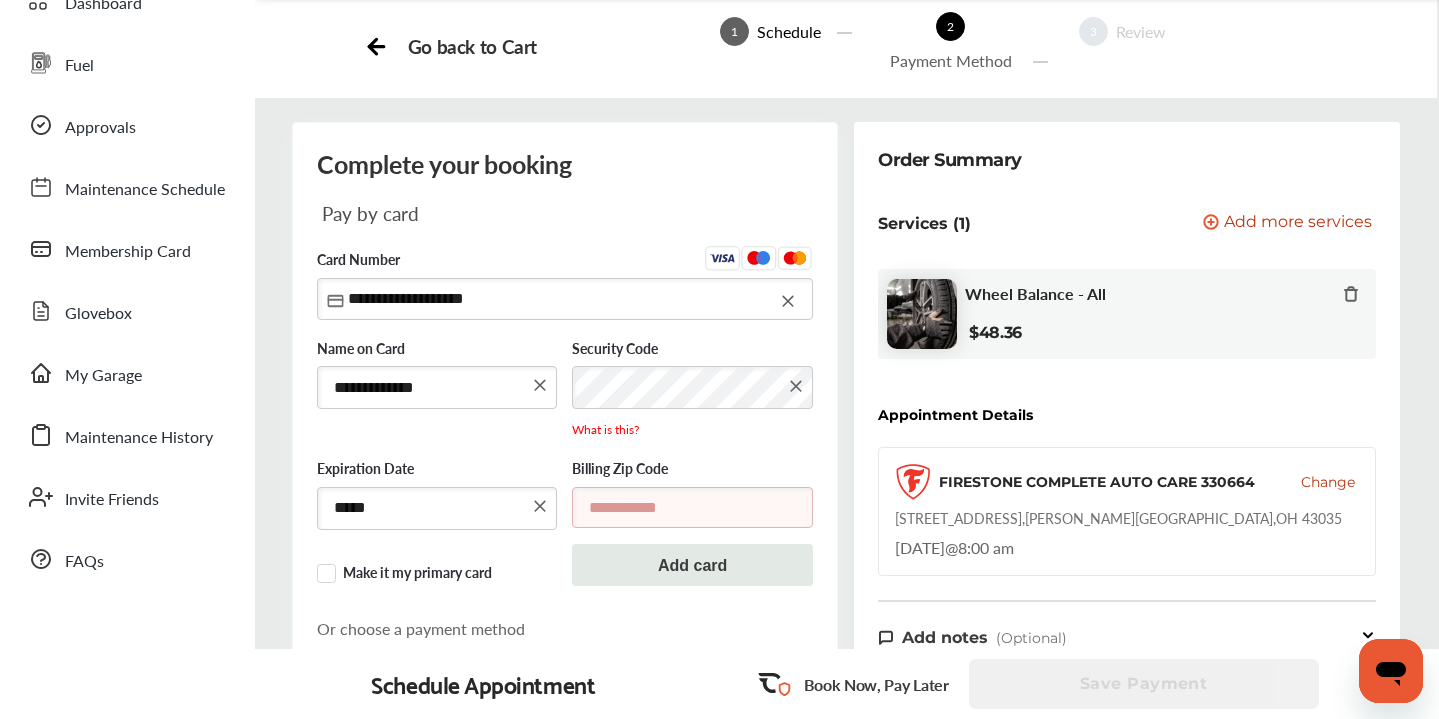 click at bounding box center (692, 507) 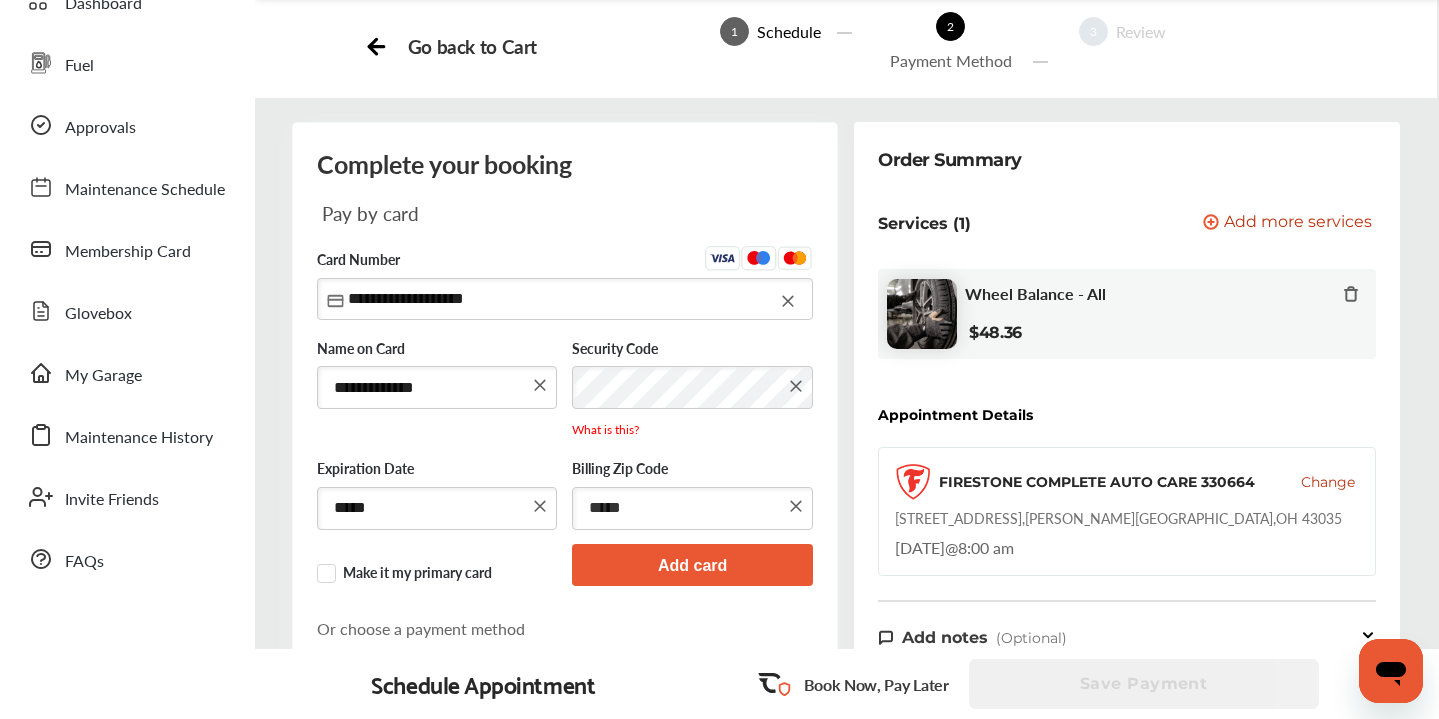type on "*****" 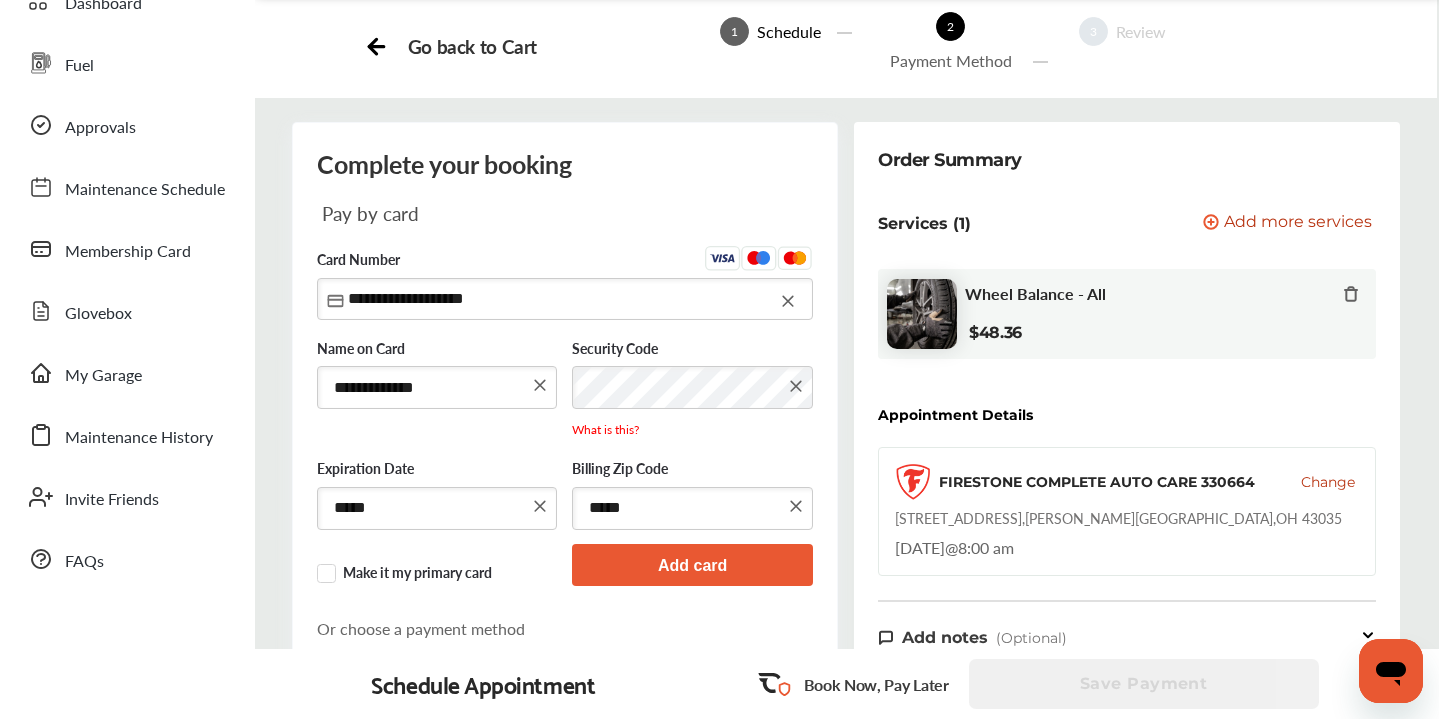 click on "Add card" at bounding box center [692, 564] 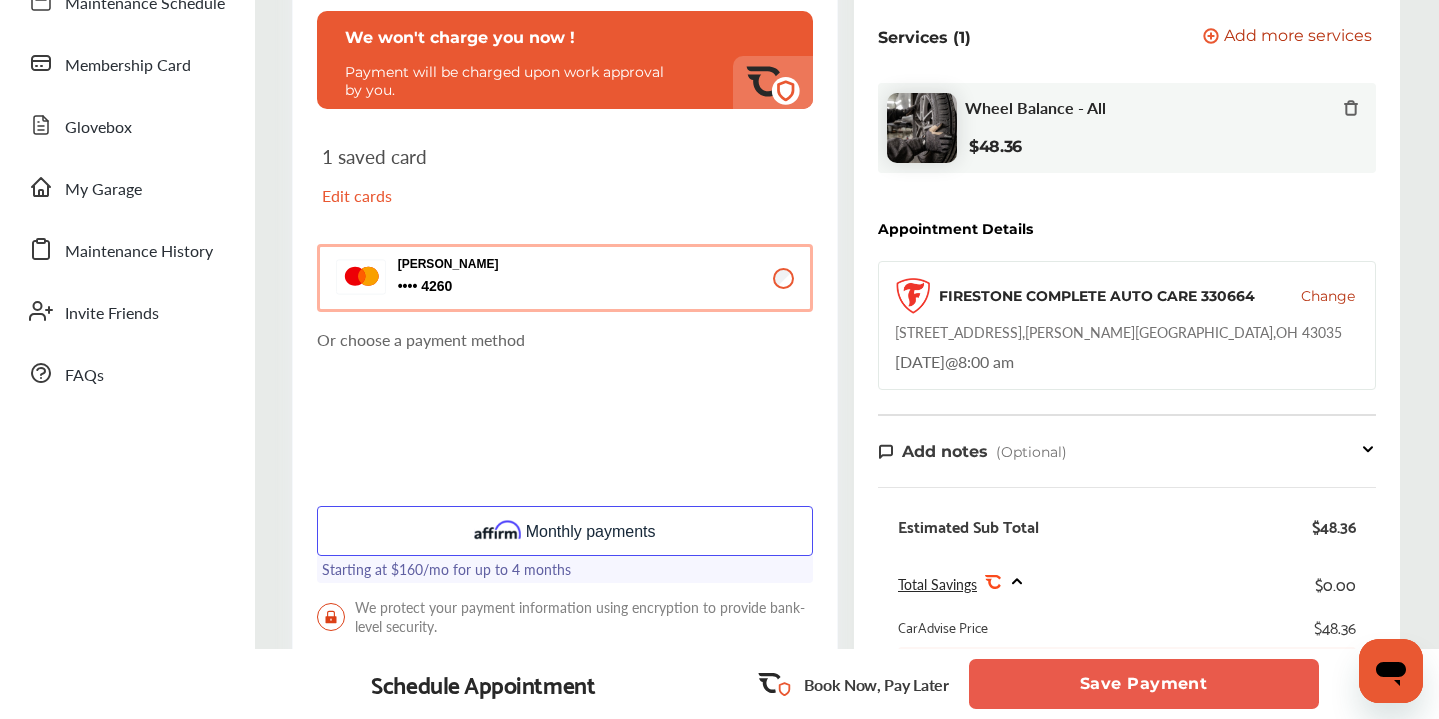 scroll, scrollTop: 318, scrollLeft: 0, axis: vertical 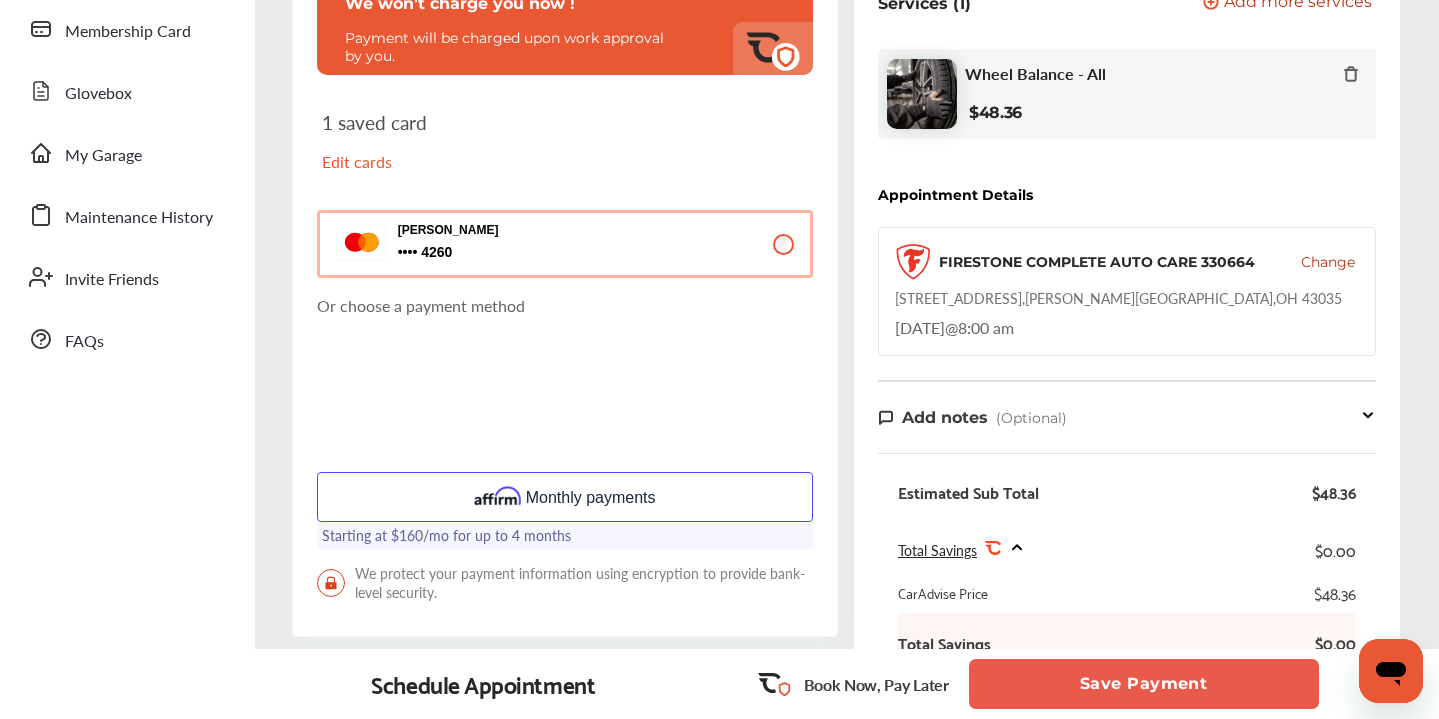 click on "Save Payment" at bounding box center [1144, 684] 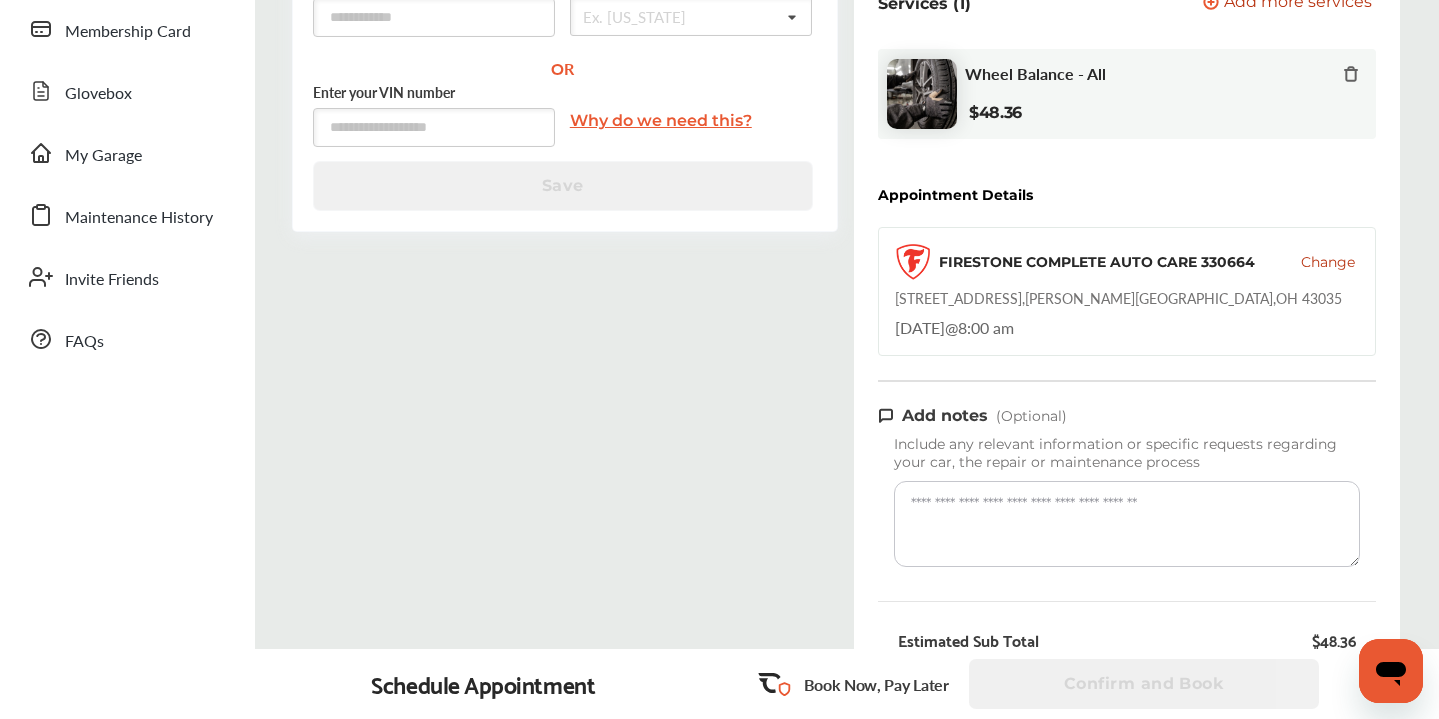 scroll, scrollTop: 0, scrollLeft: 0, axis: both 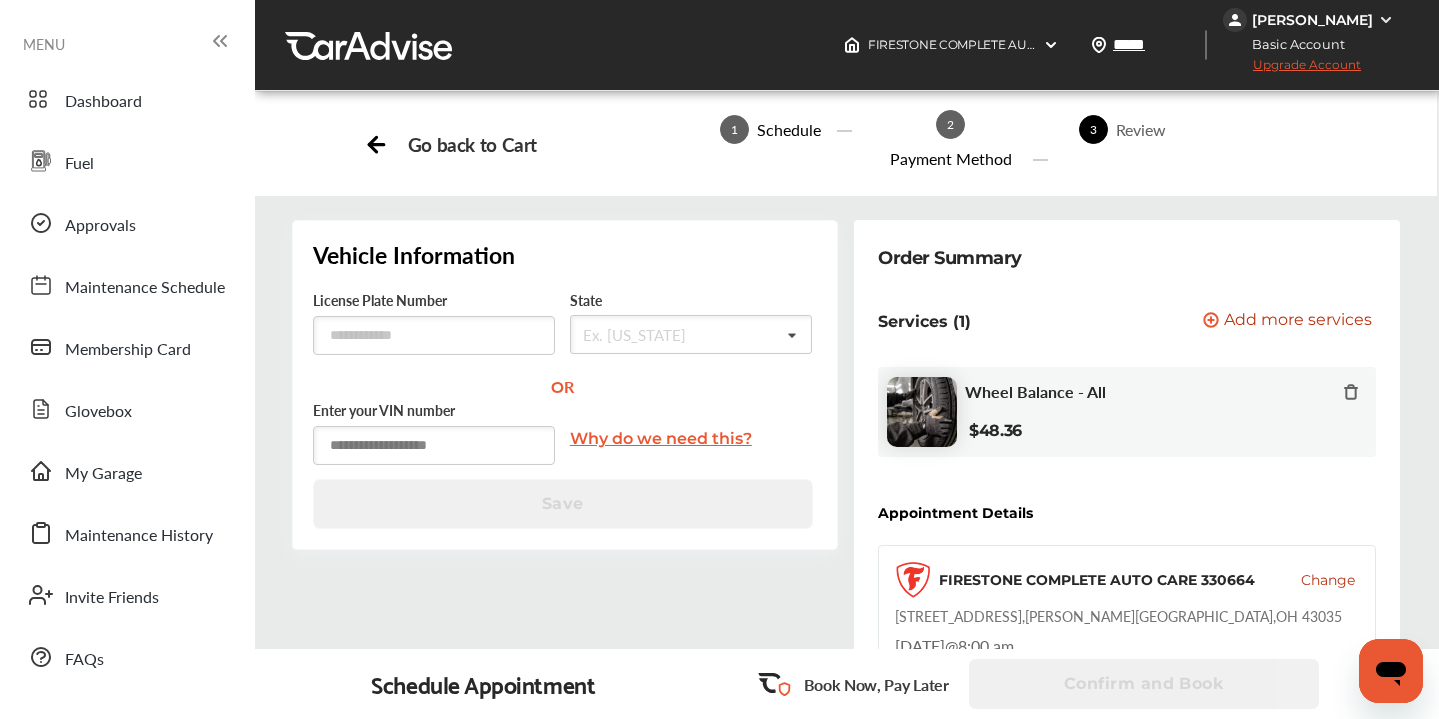 click at bounding box center (434, 445) 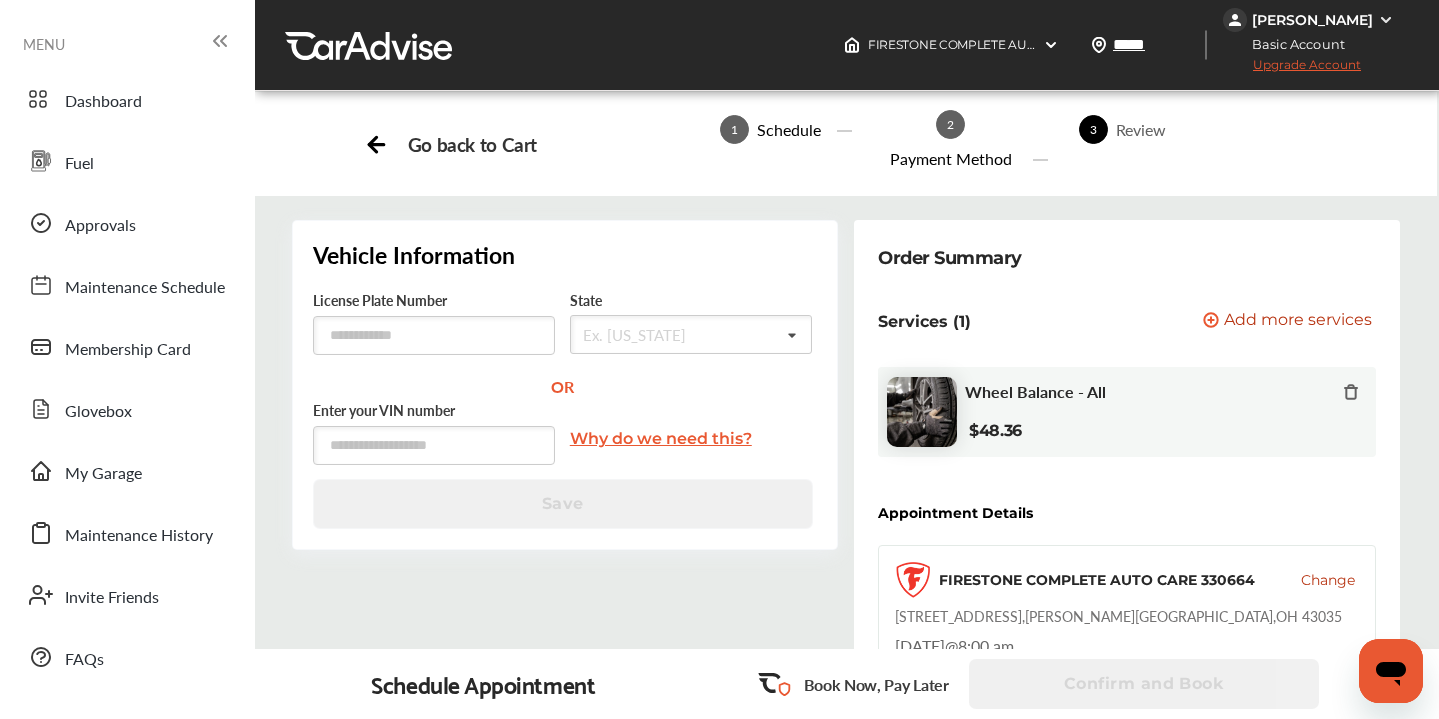 click on "Ex. [US_STATE]" at bounding box center (634, 334) 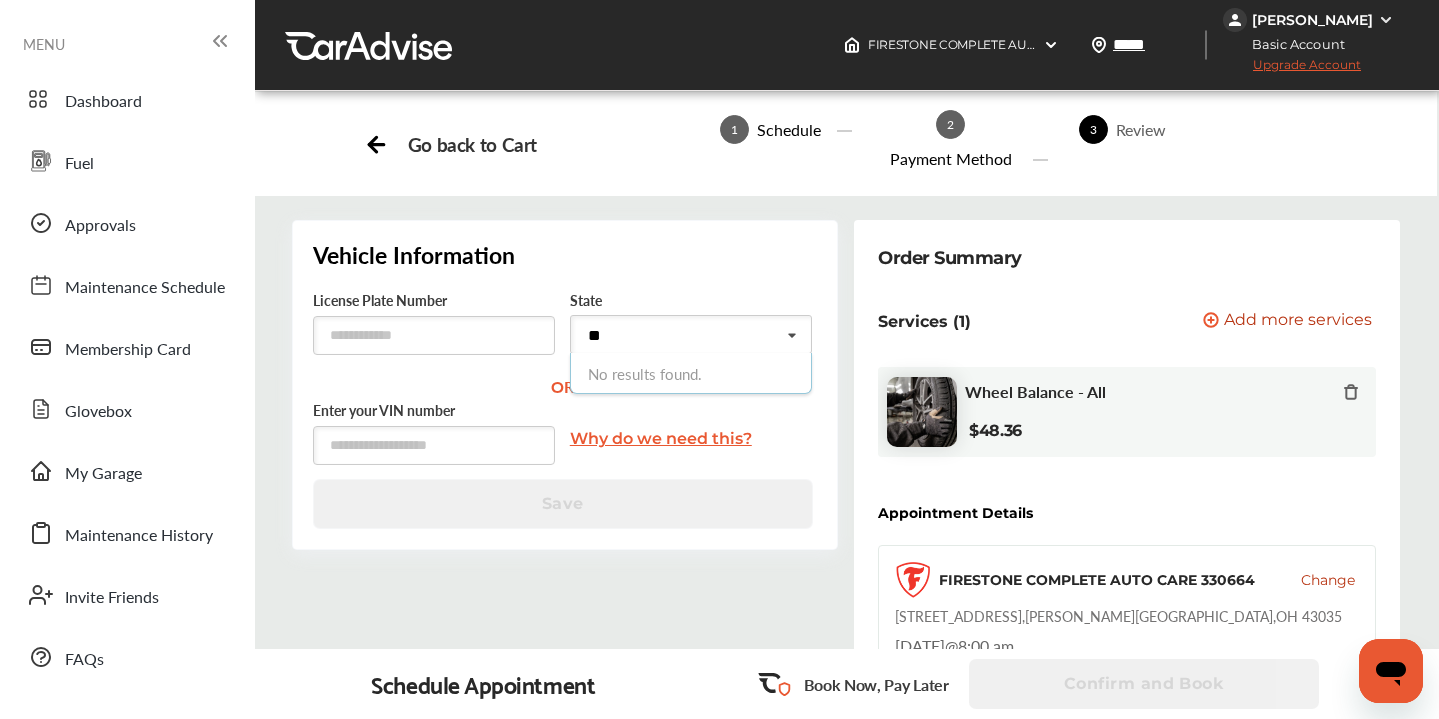 type on "*" 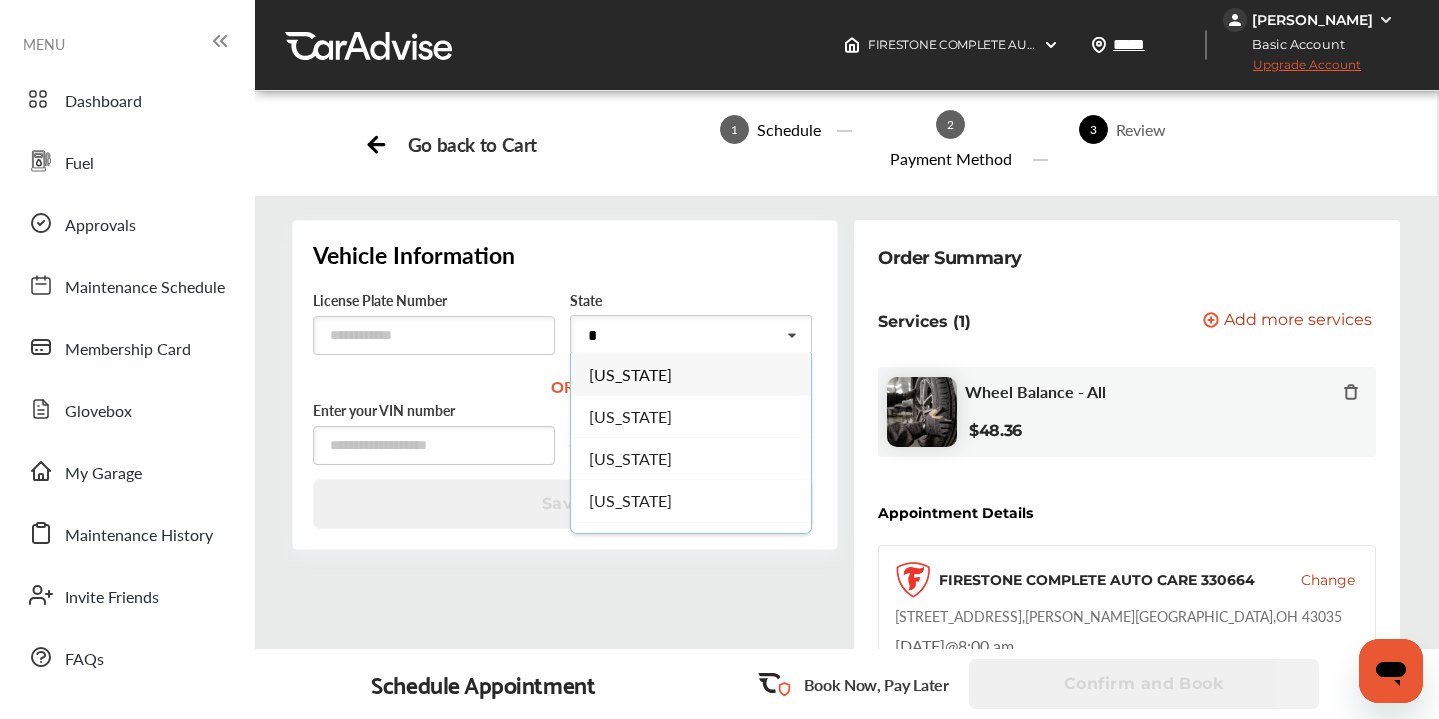 type on "**" 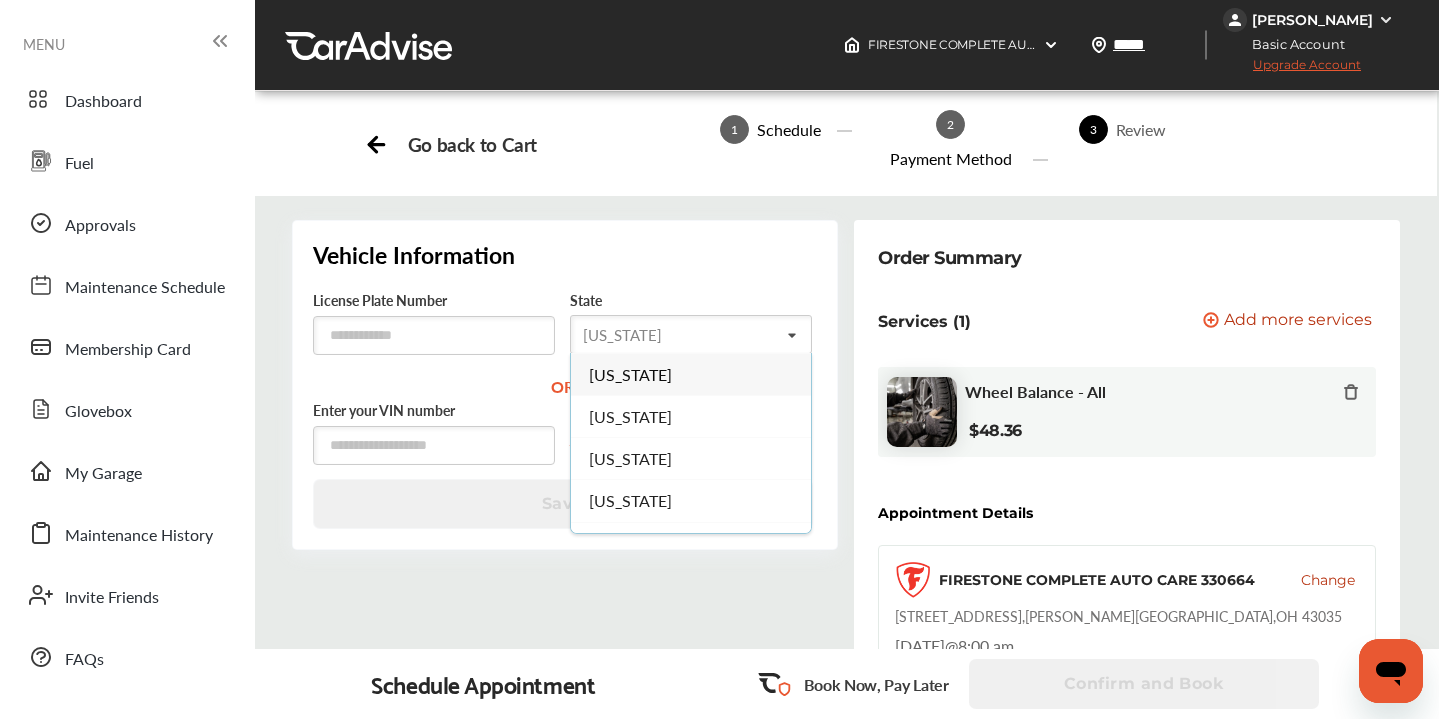 type on "**" 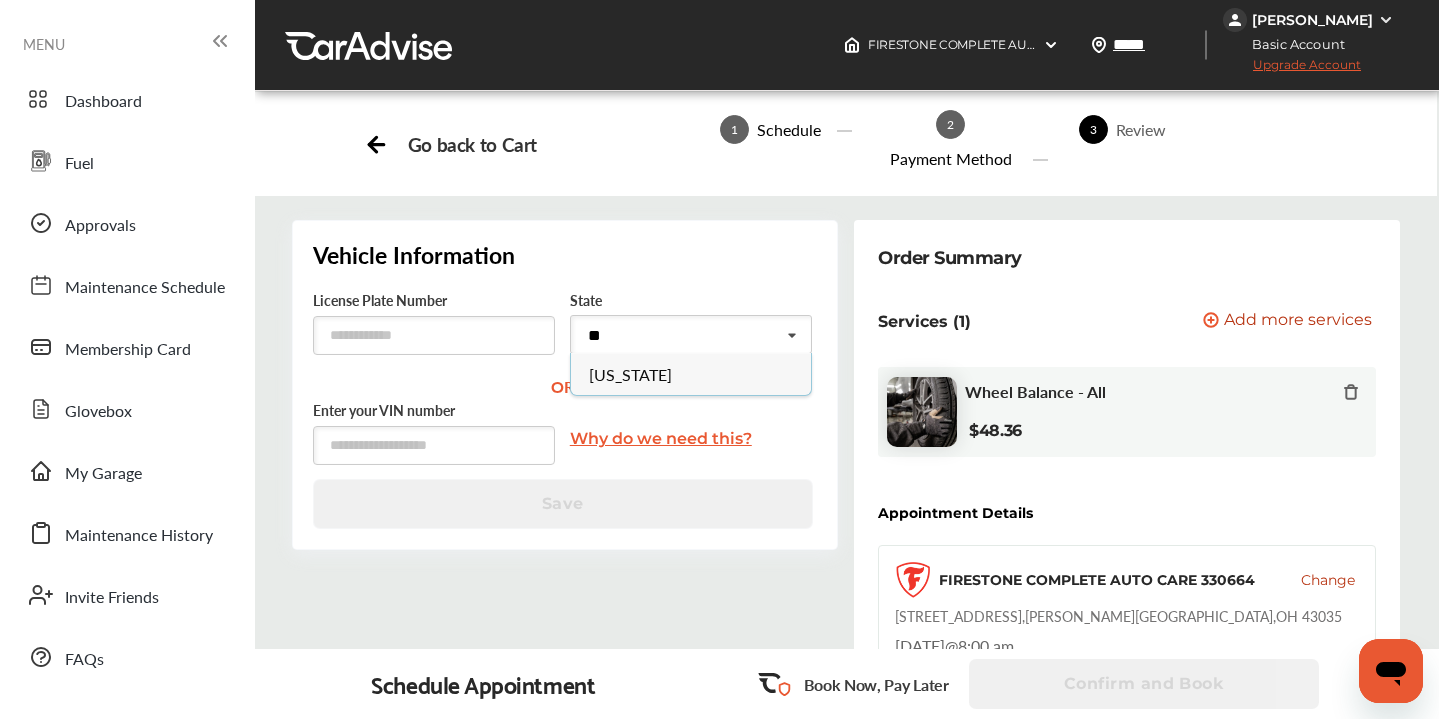 click on "[US_STATE]" at bounding box center [691, 374] 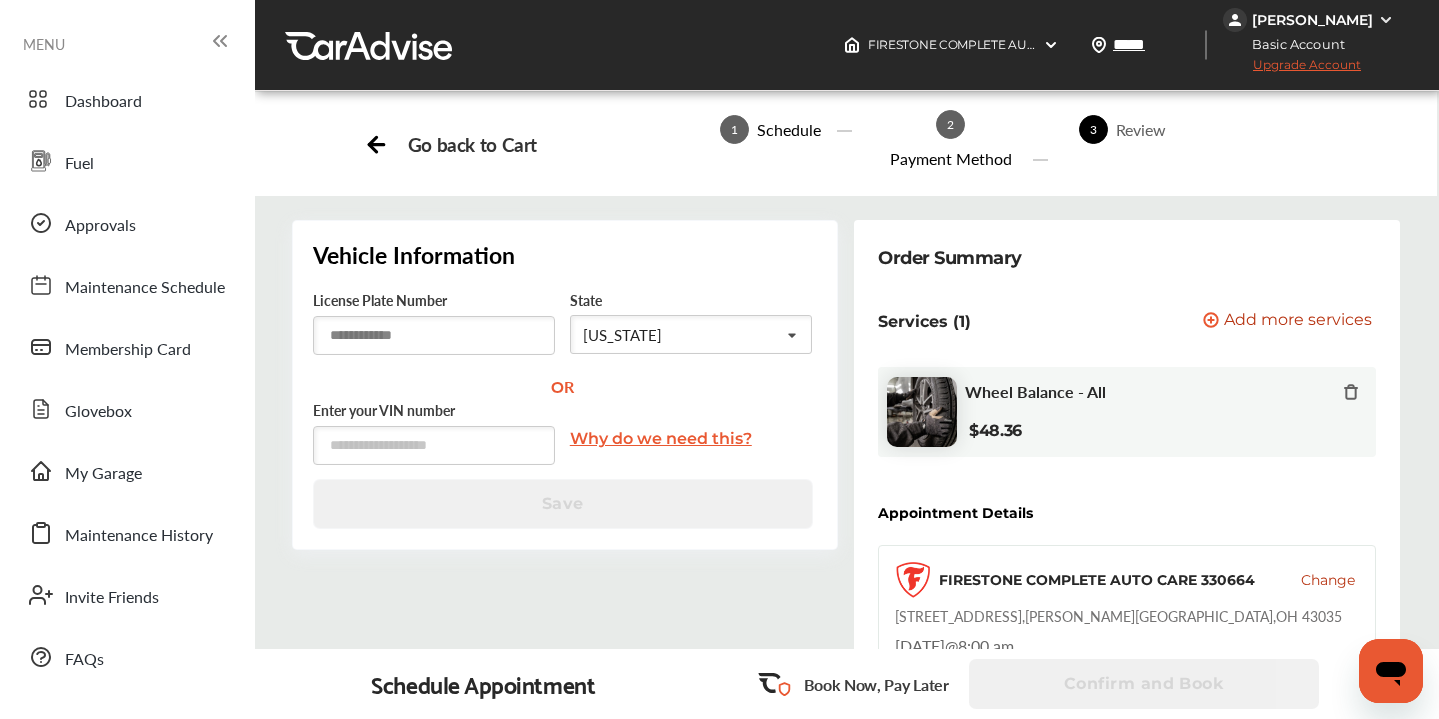 click at bounding box center (434, 335) 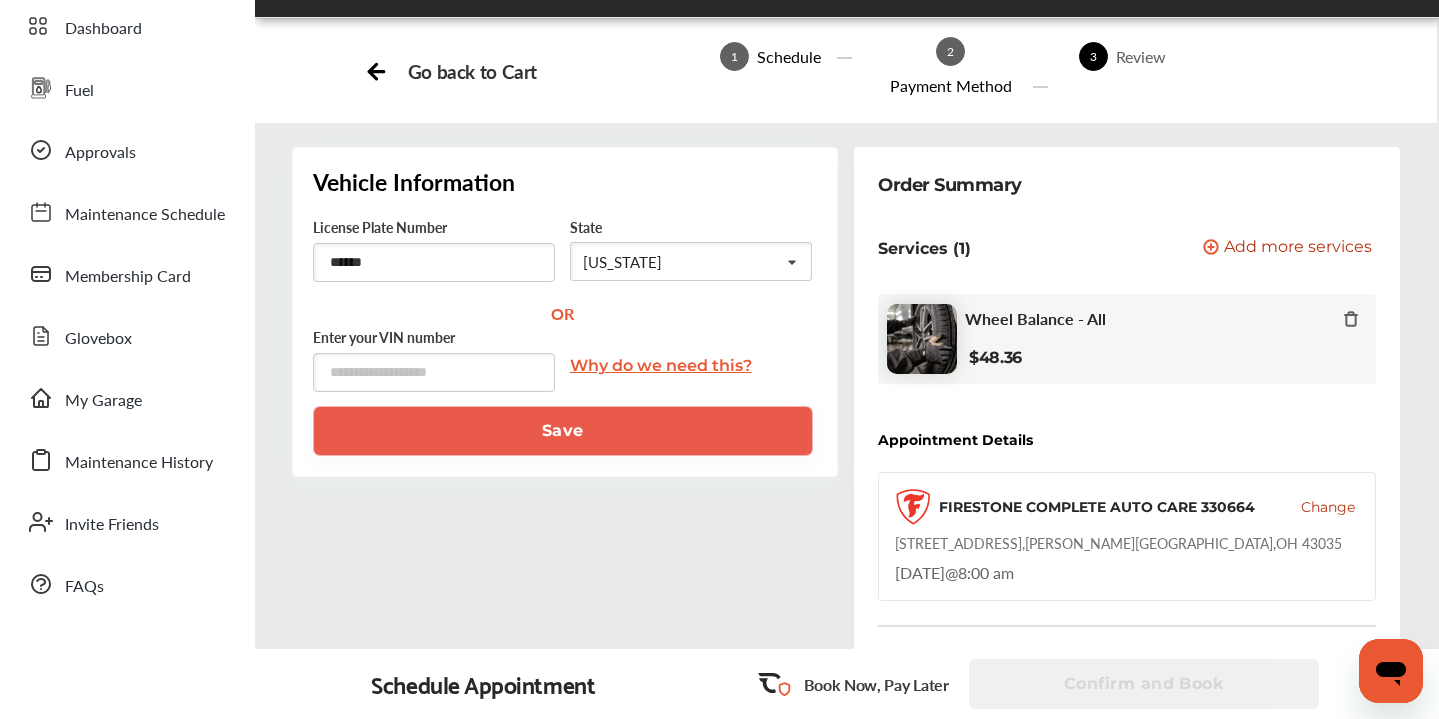 scroll, scrollTop: 69, scrollLeft: 0, axis: vertical 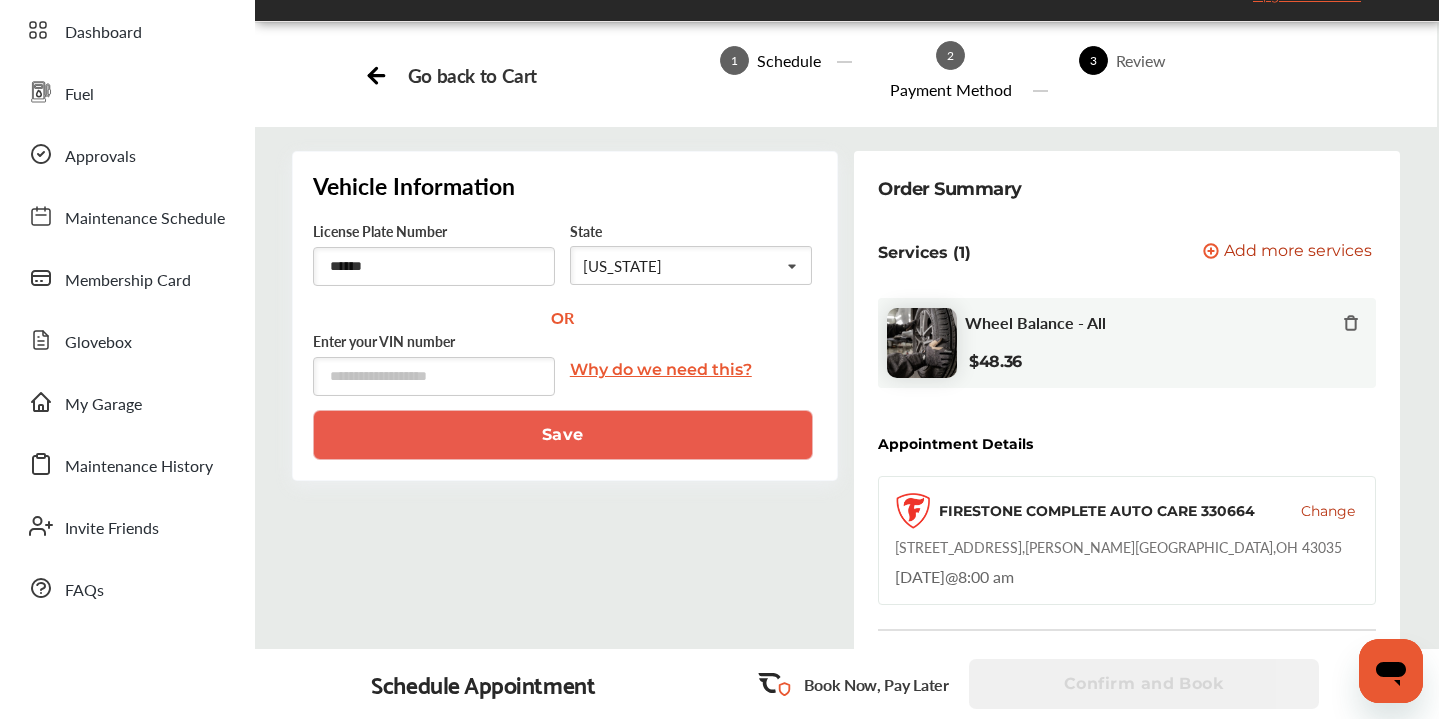 type on "******" 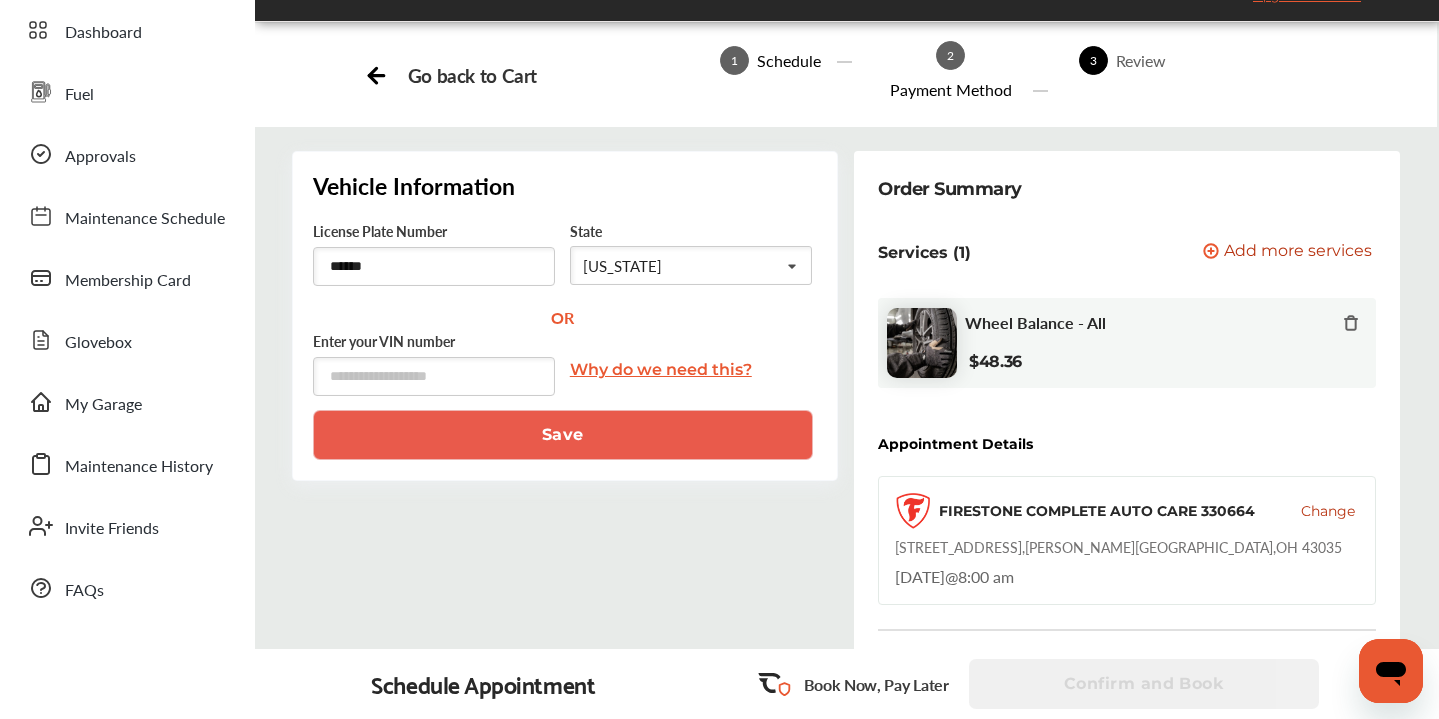 click on "Save" at bounding box center (563, 435) 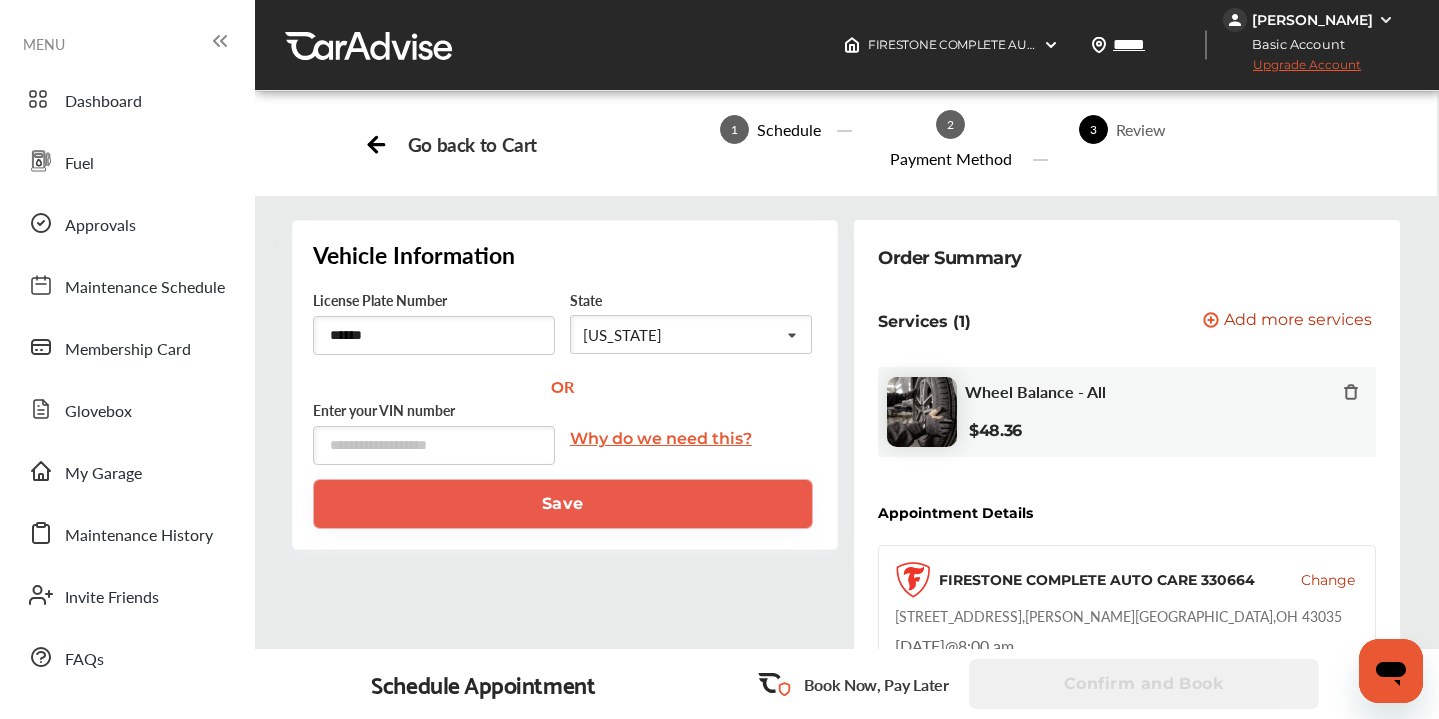 scroll, scrollTop: 0, scrollLeft: 0, axis: both 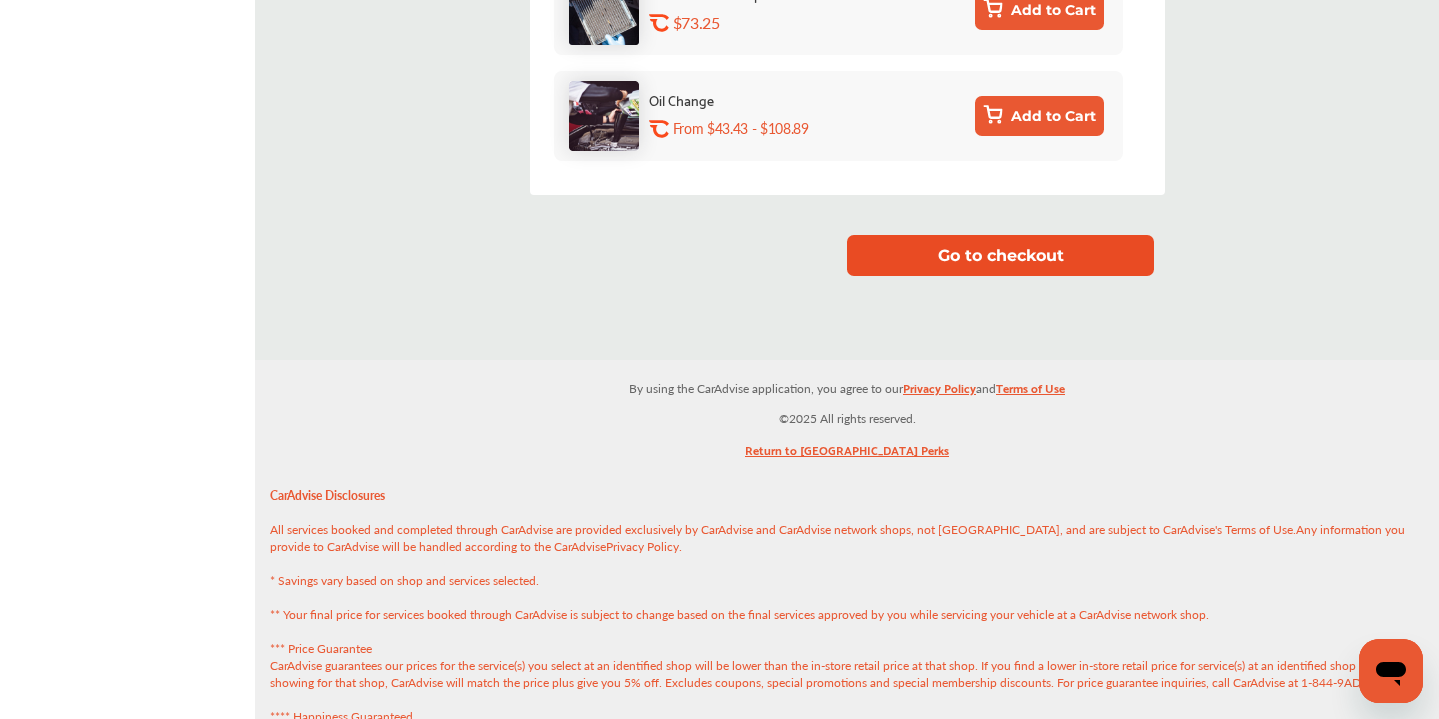 click on "Go to checkout" at bounding box center (1000, 255) 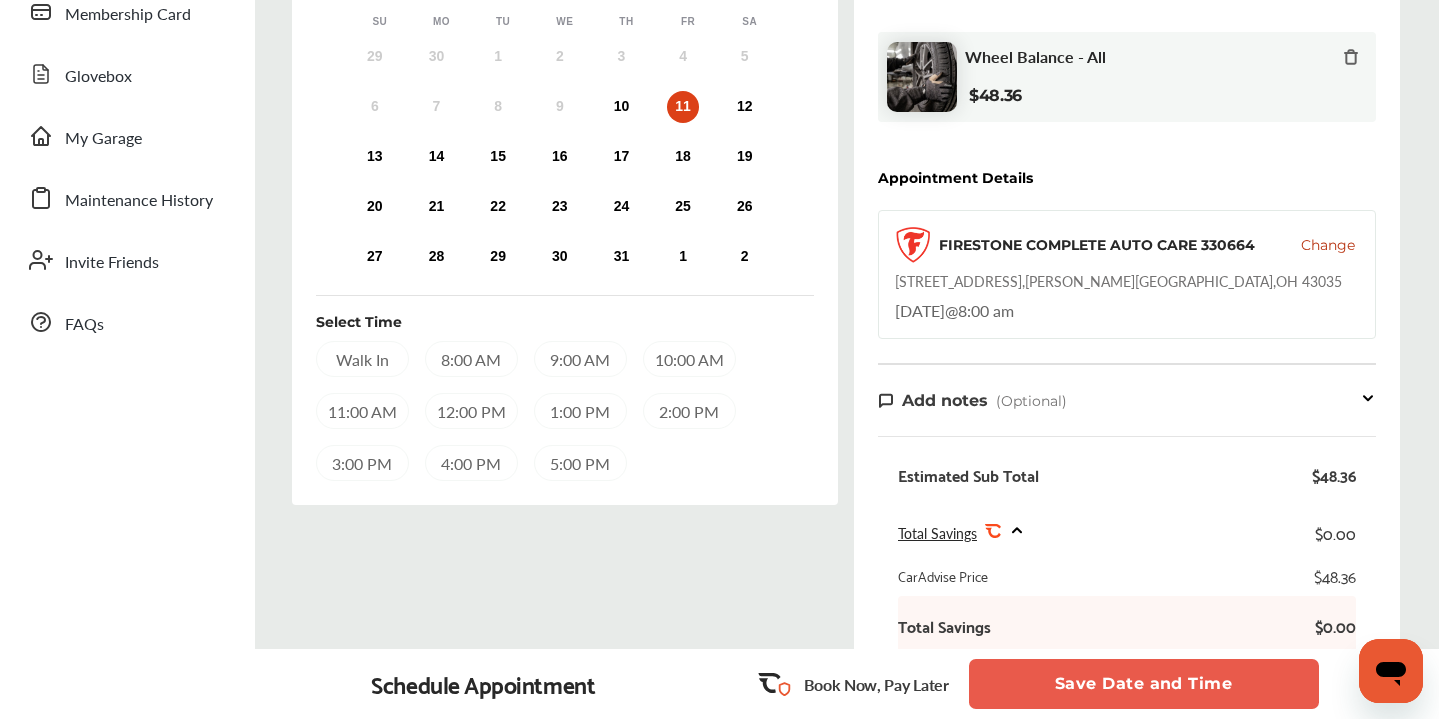 scroll, scrollTop: 337, scrollLeft: 0, axis: vertical 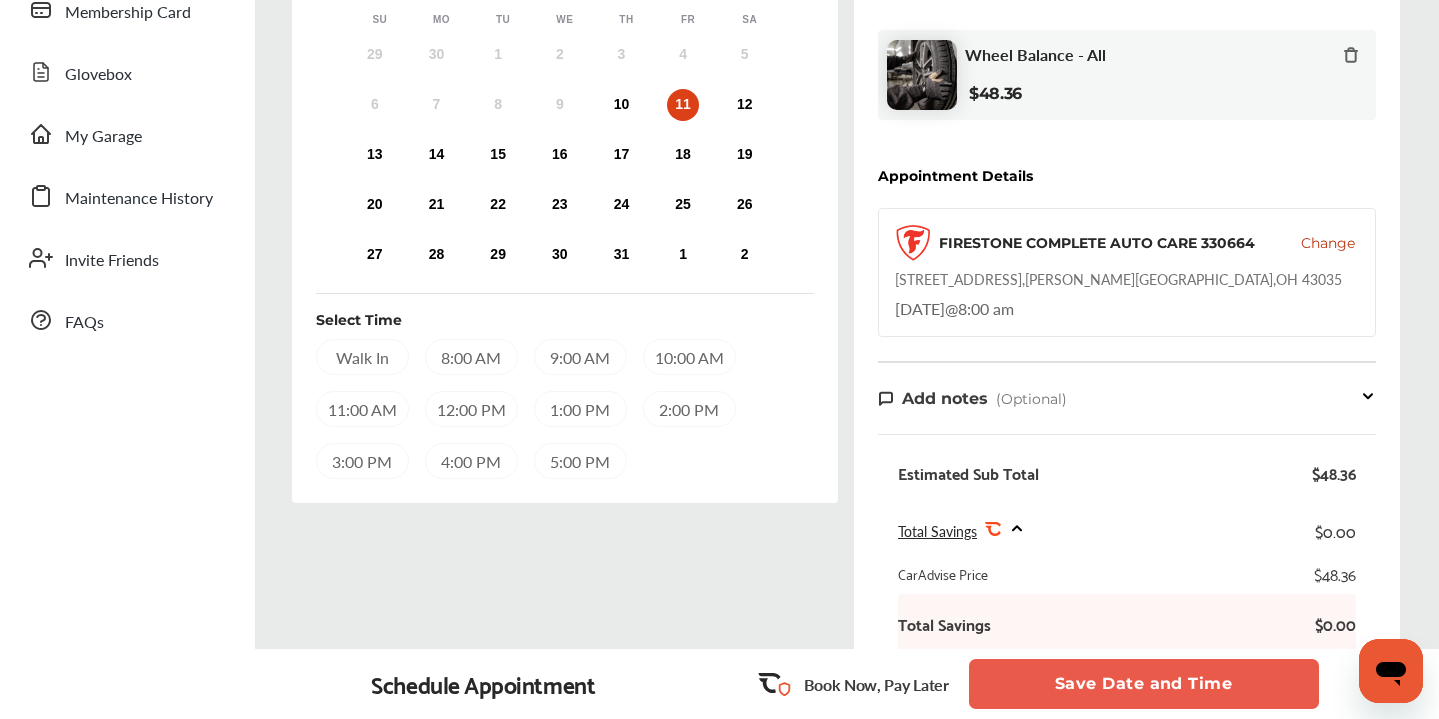 click on "8:00 AM" at bounding box center [471, 357] 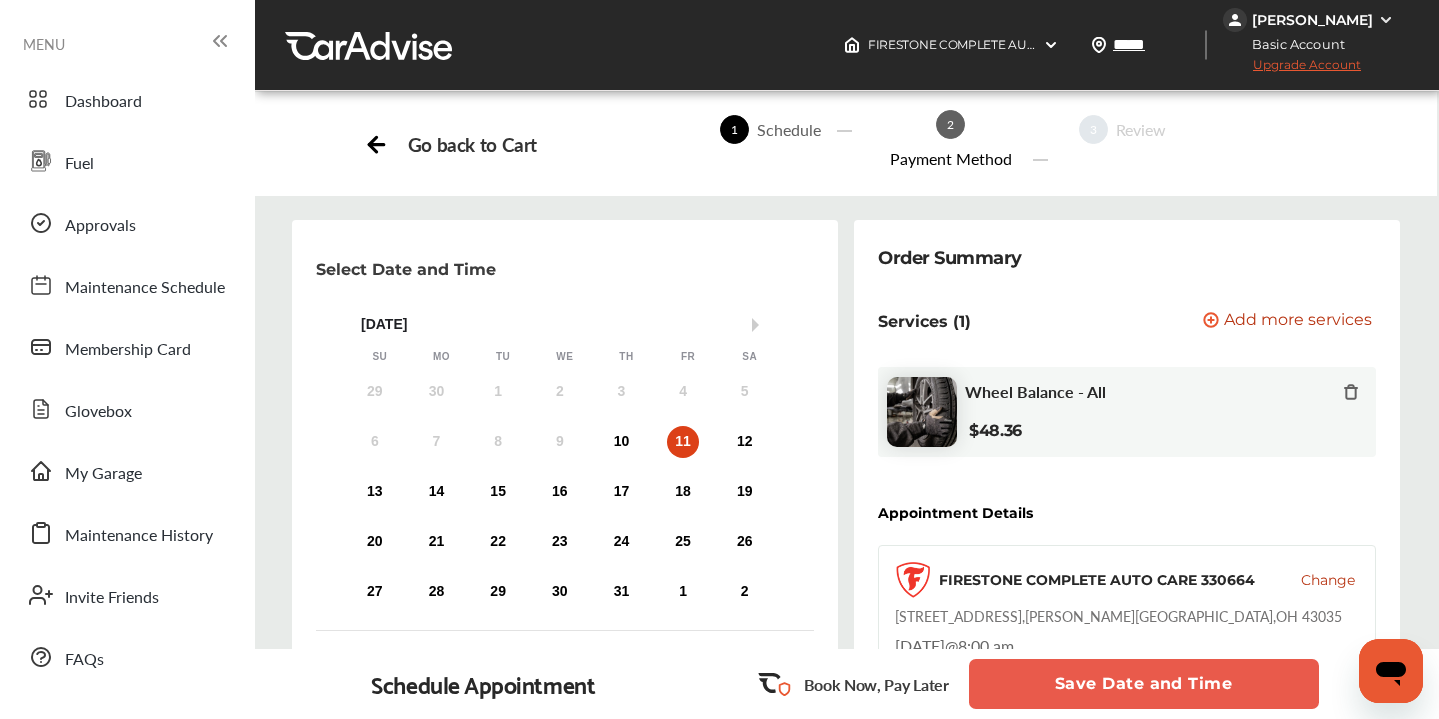 scroll, scrollTop: 0, scrollLeft: 0, axis: both 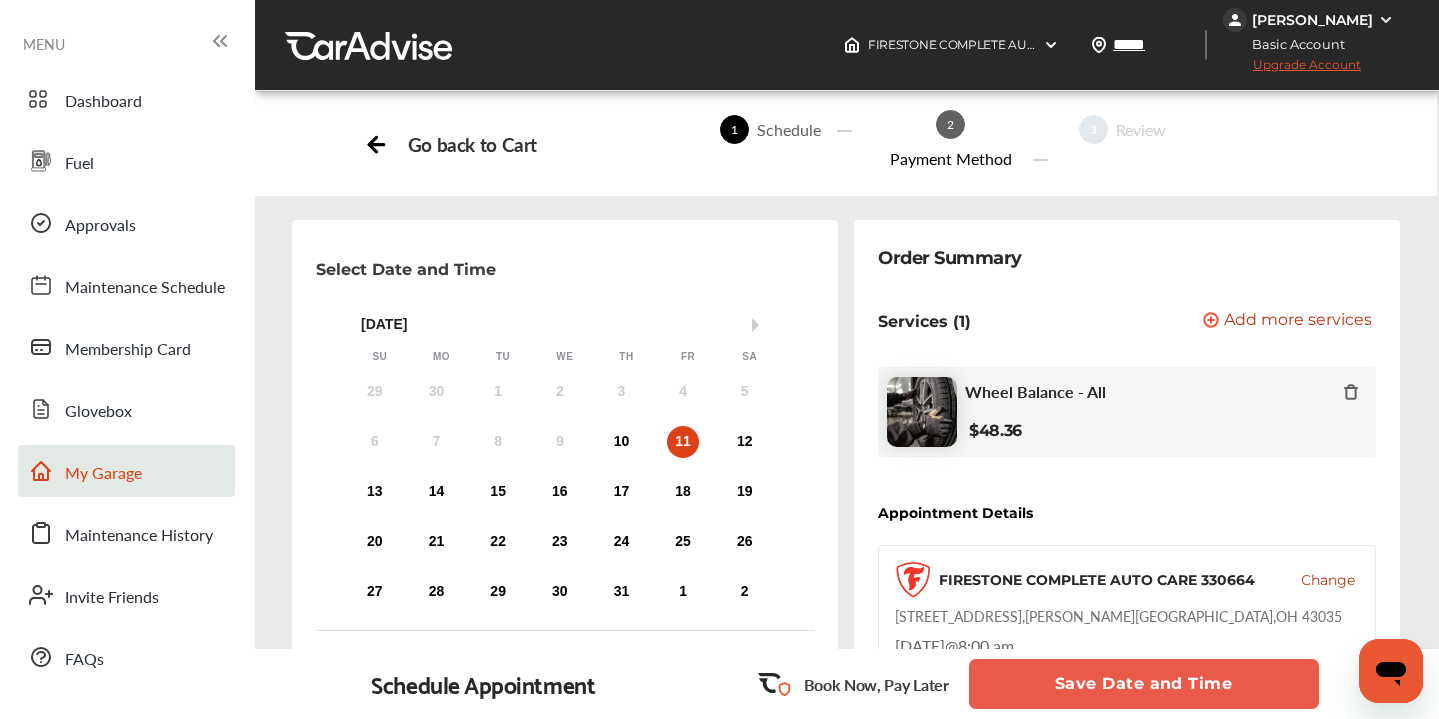 click on "My Garage" at bounding box center (103, 474) 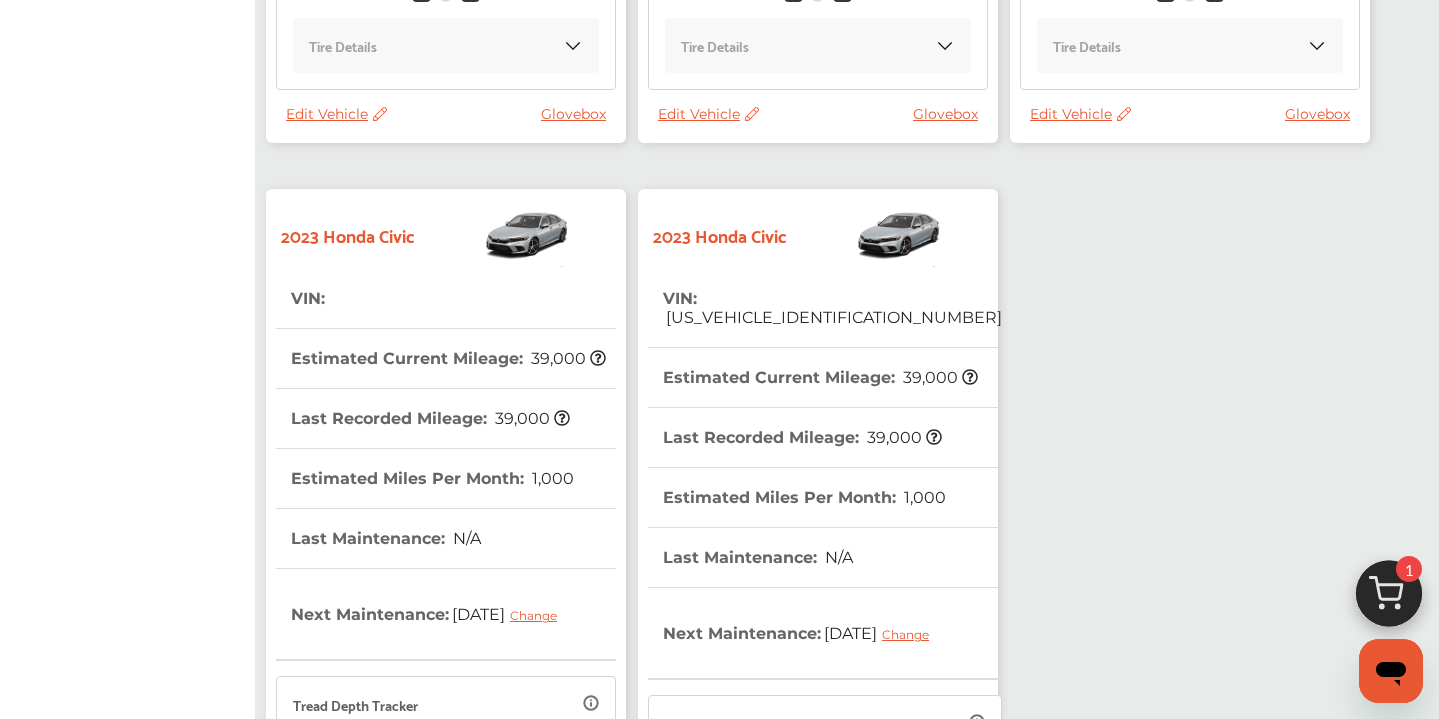 scroll, scrollTop: 951, scrollLeft: 0, axis: vertical 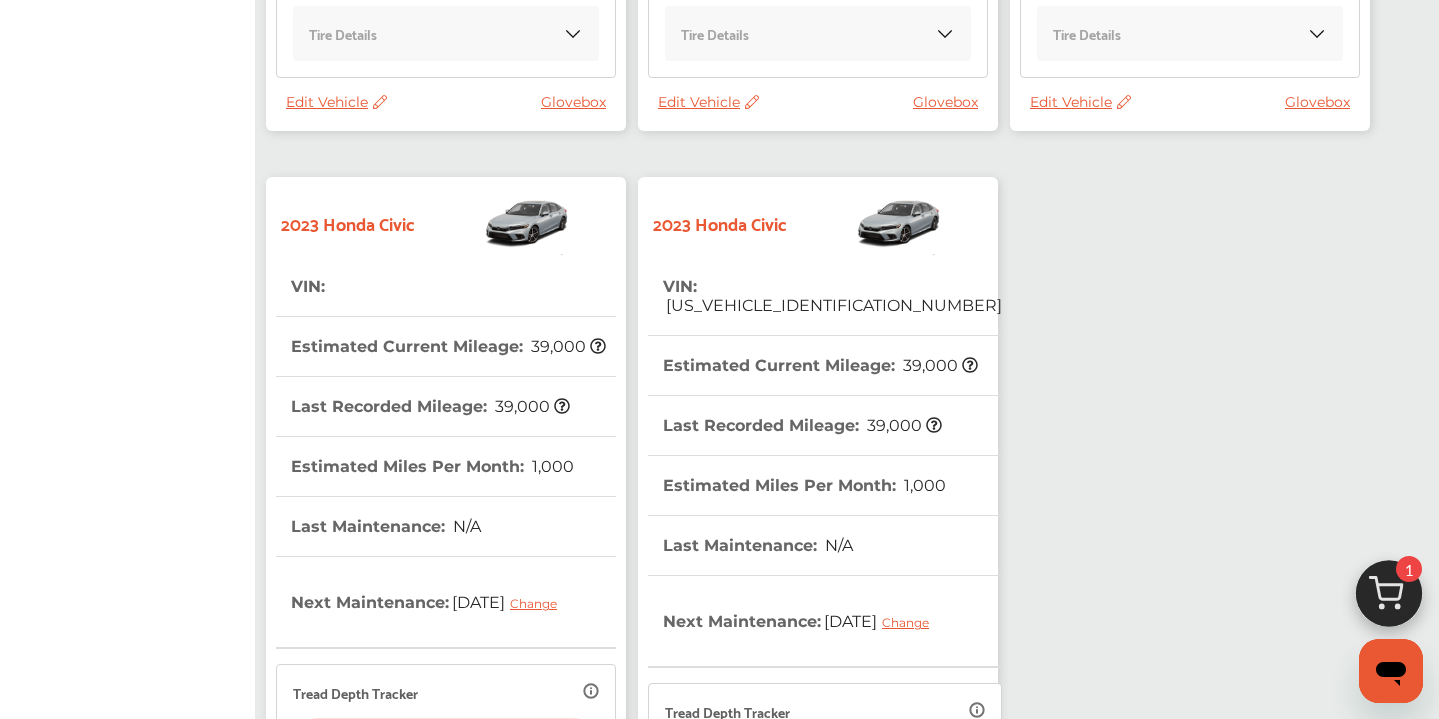 click on "Last Recorded Mileage :   39,000" at bounding box center (802, 425) 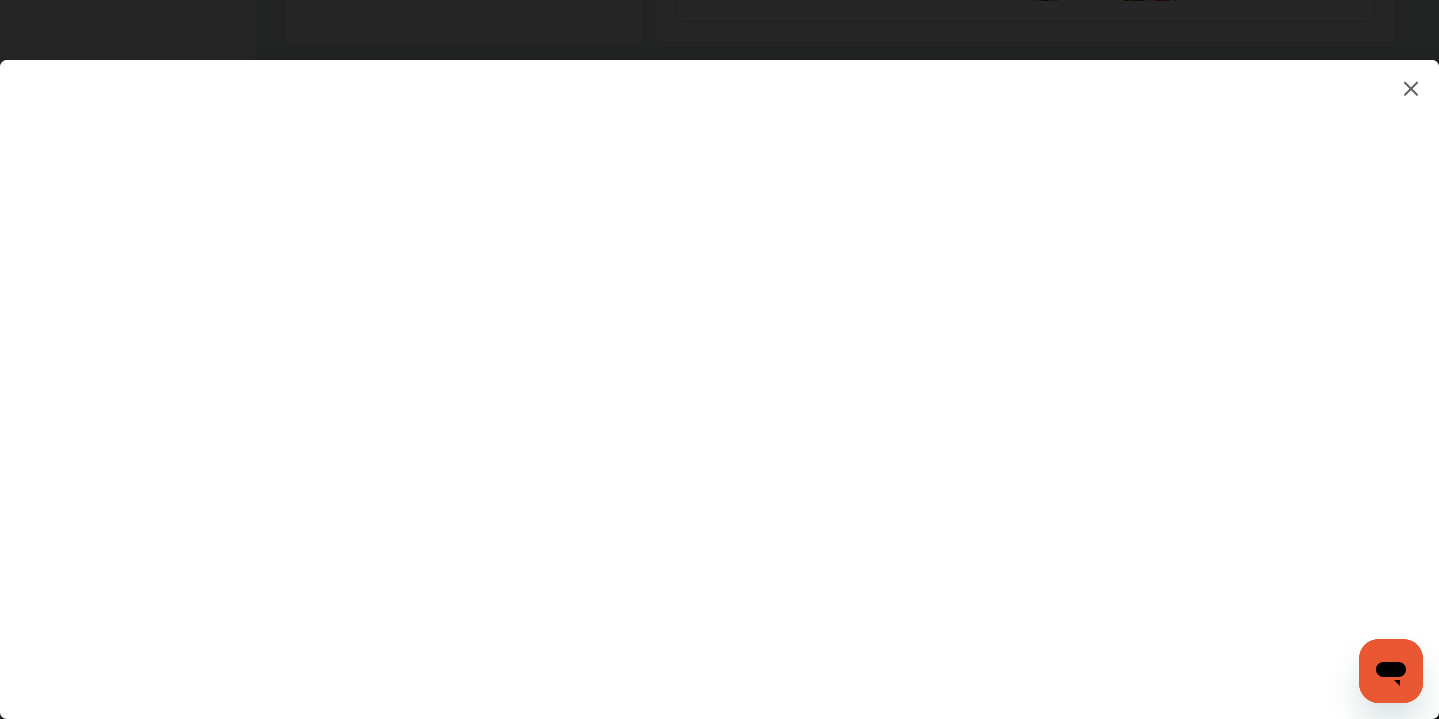 scroll, scrollTop: 201, scrollLeft: 0, axis: vertical 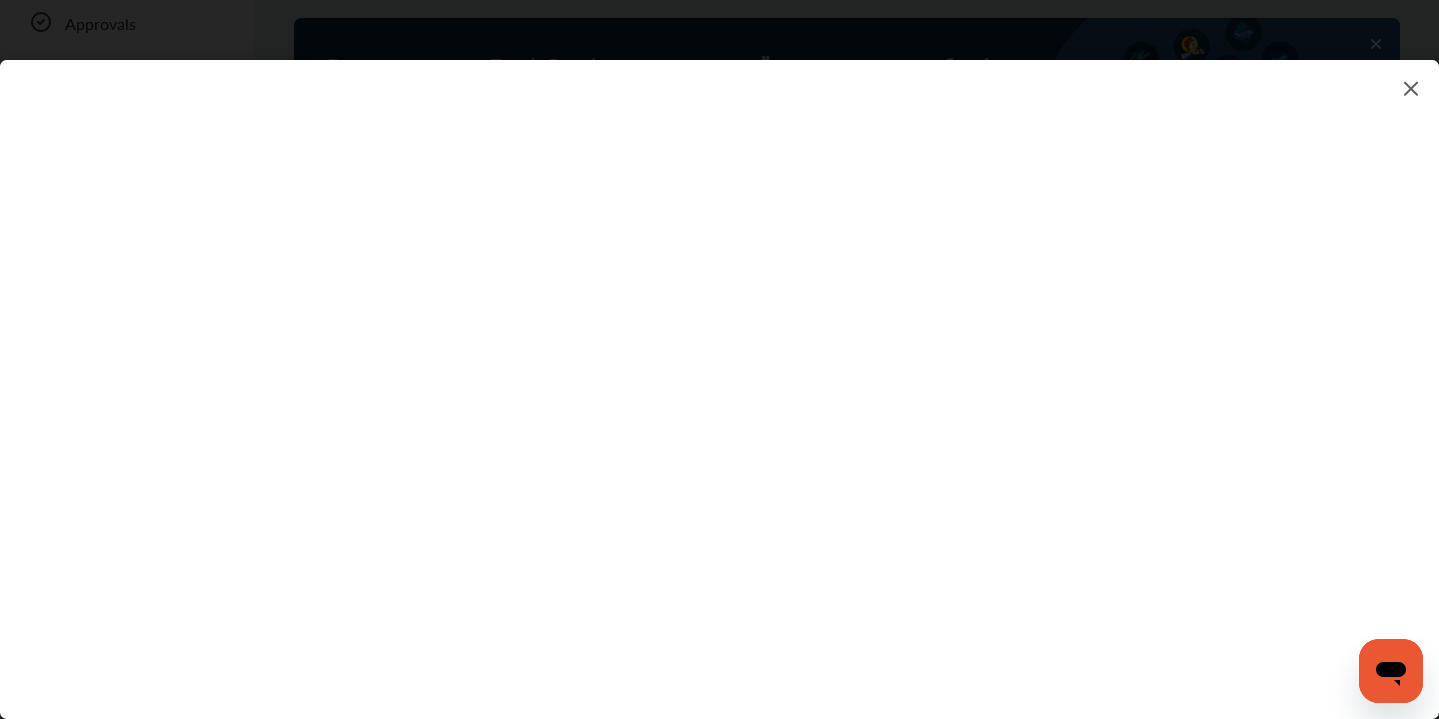 click at bounding box center (1411, 88) 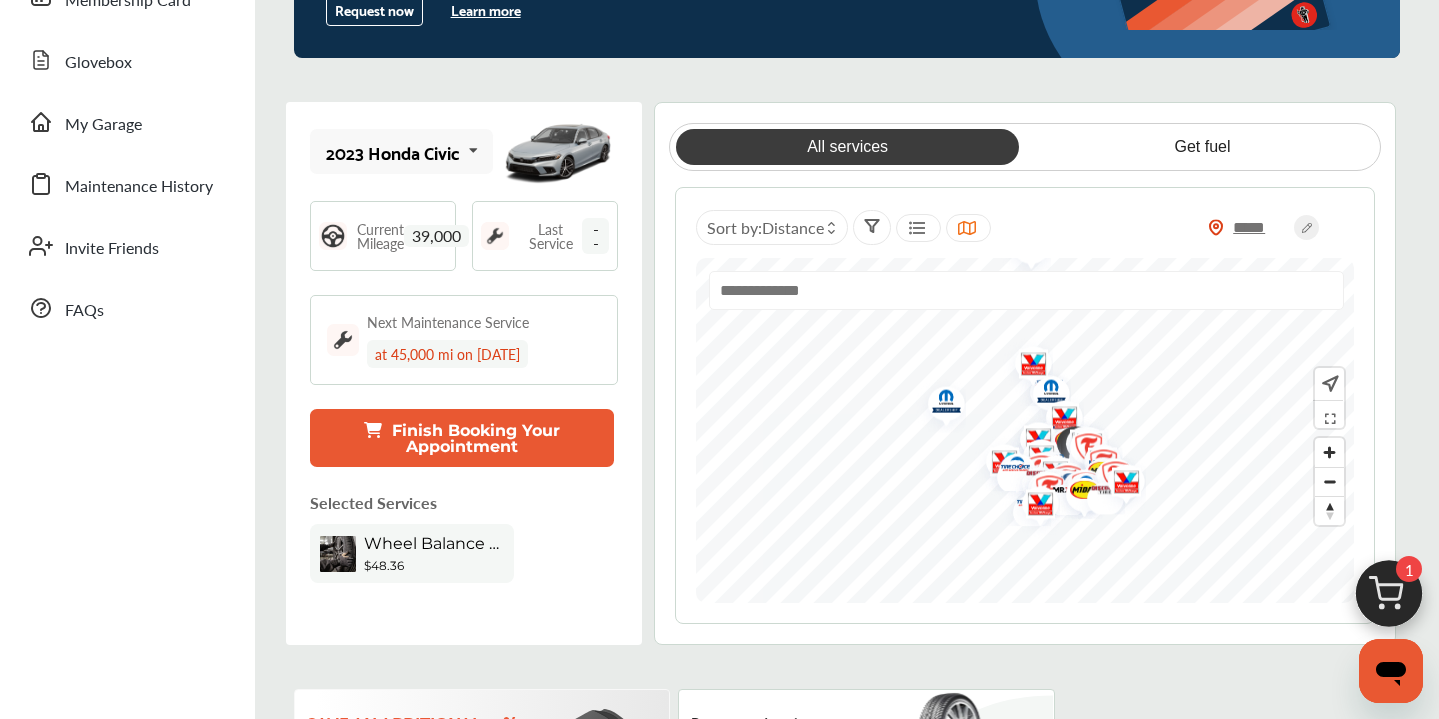 scroll, scrollTop: 359, scrollLeft: 0, axis: vertical 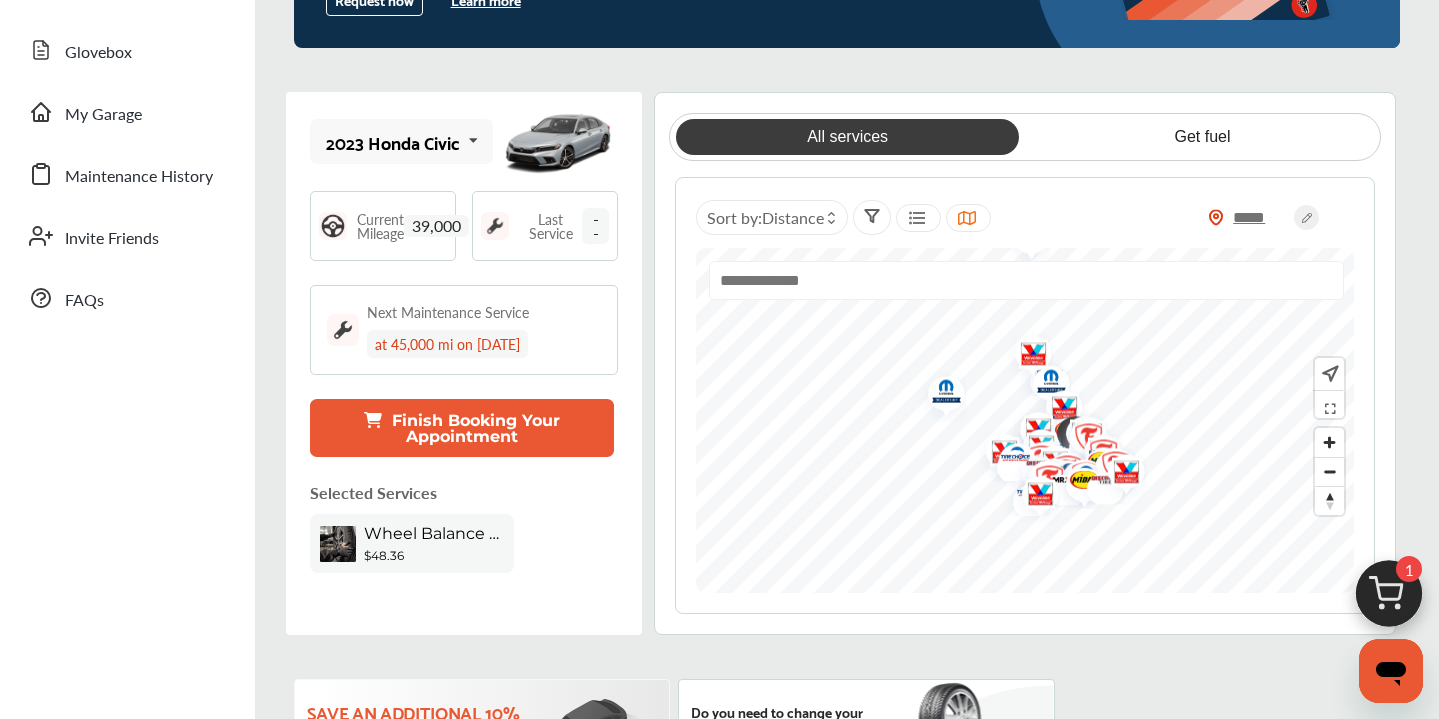 click on "Finish Booking Your Appointment" at bounding box center [462, 428] 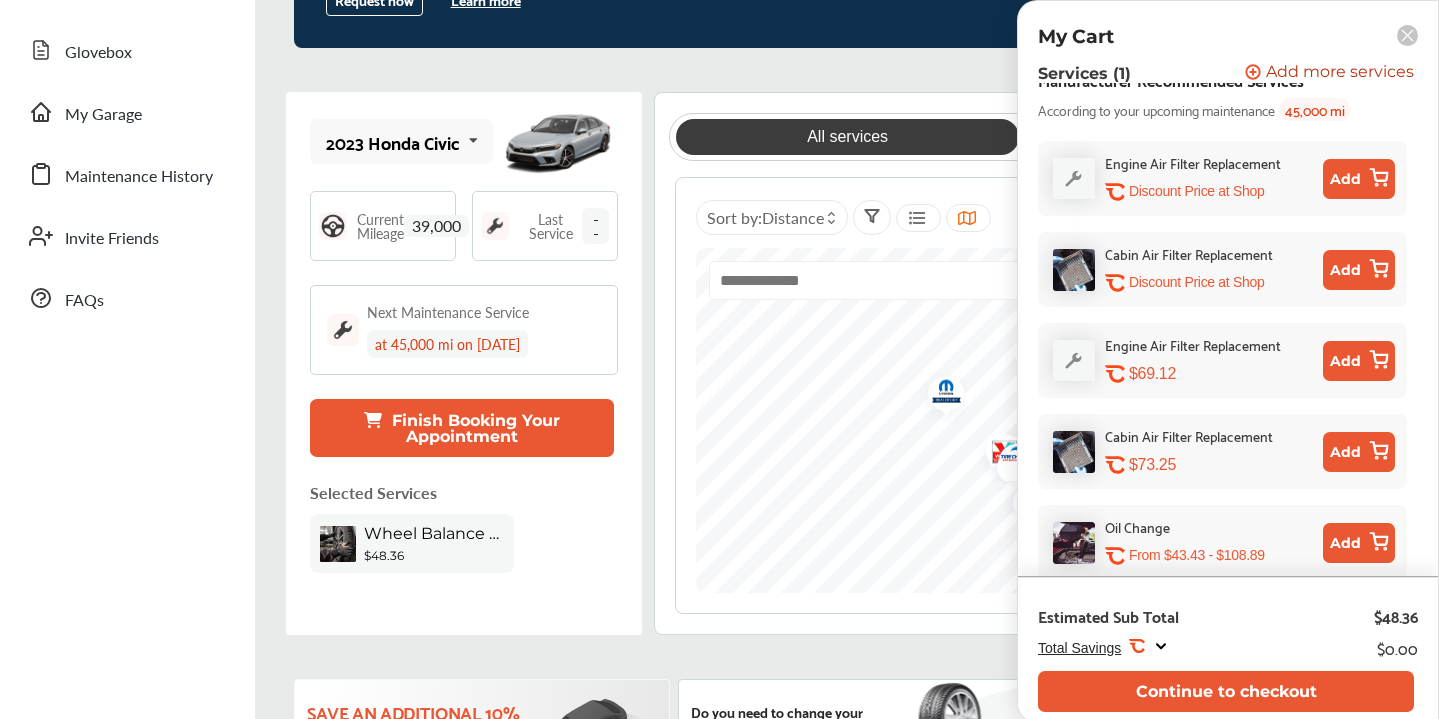scroll, scrollTop: 306, scrollLeft: 0, axis: vertical 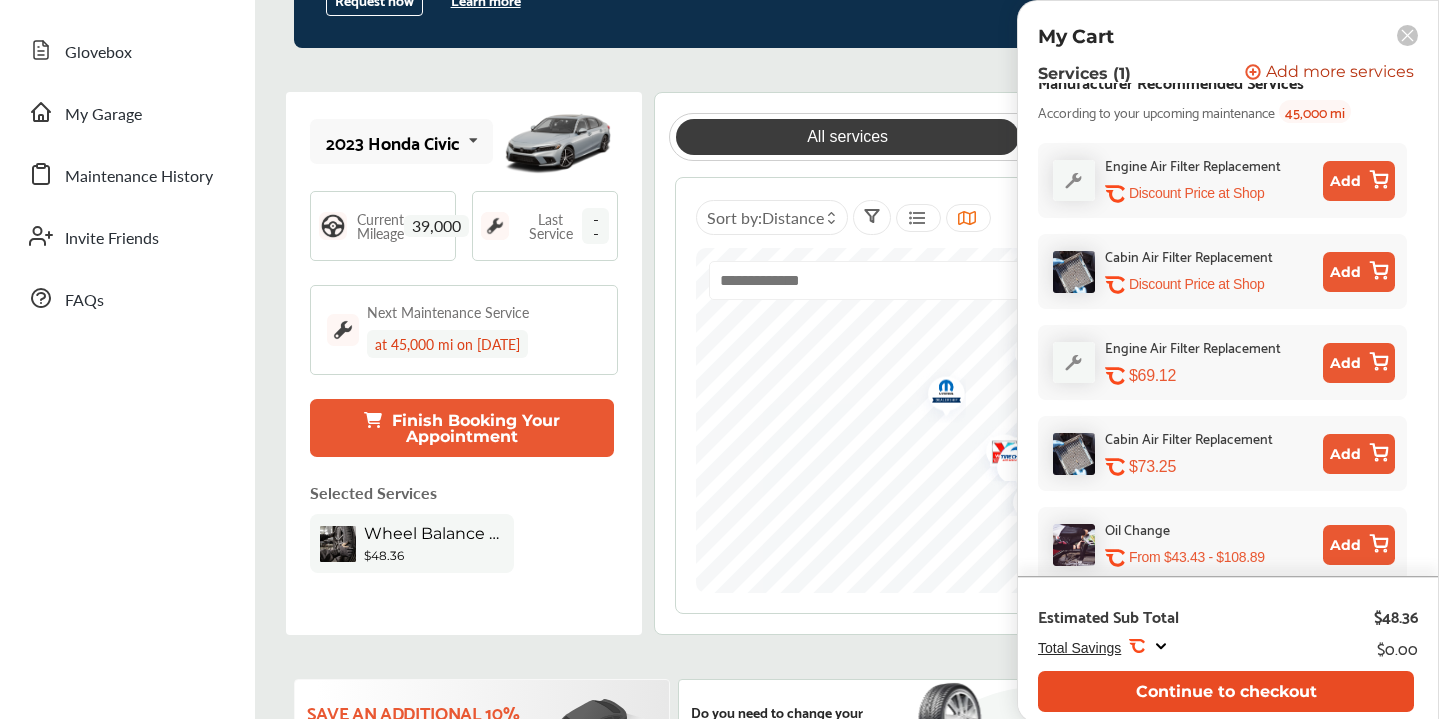 click on "Continue to checkout" at bounding box center (1226, 691) 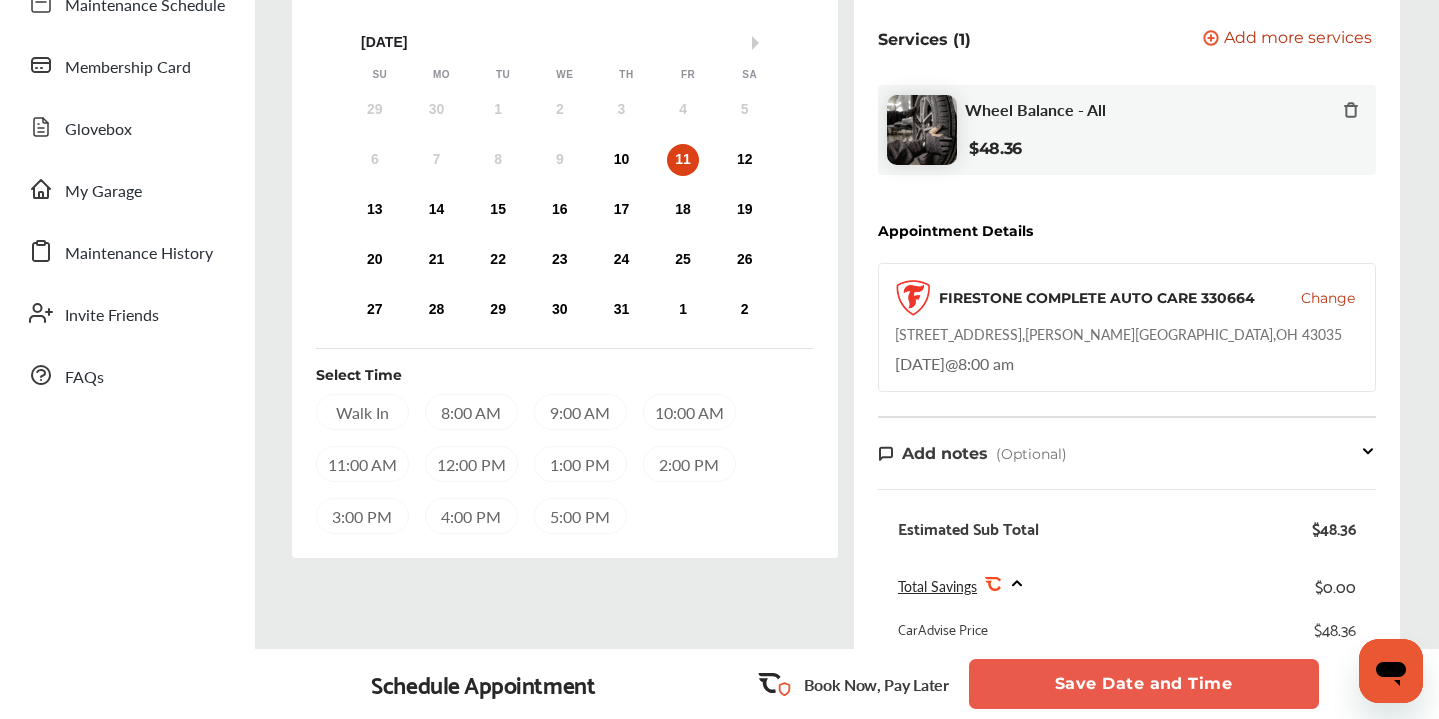 scroll, scrollTop: 306, scrollLeft: 0, axis: vertical 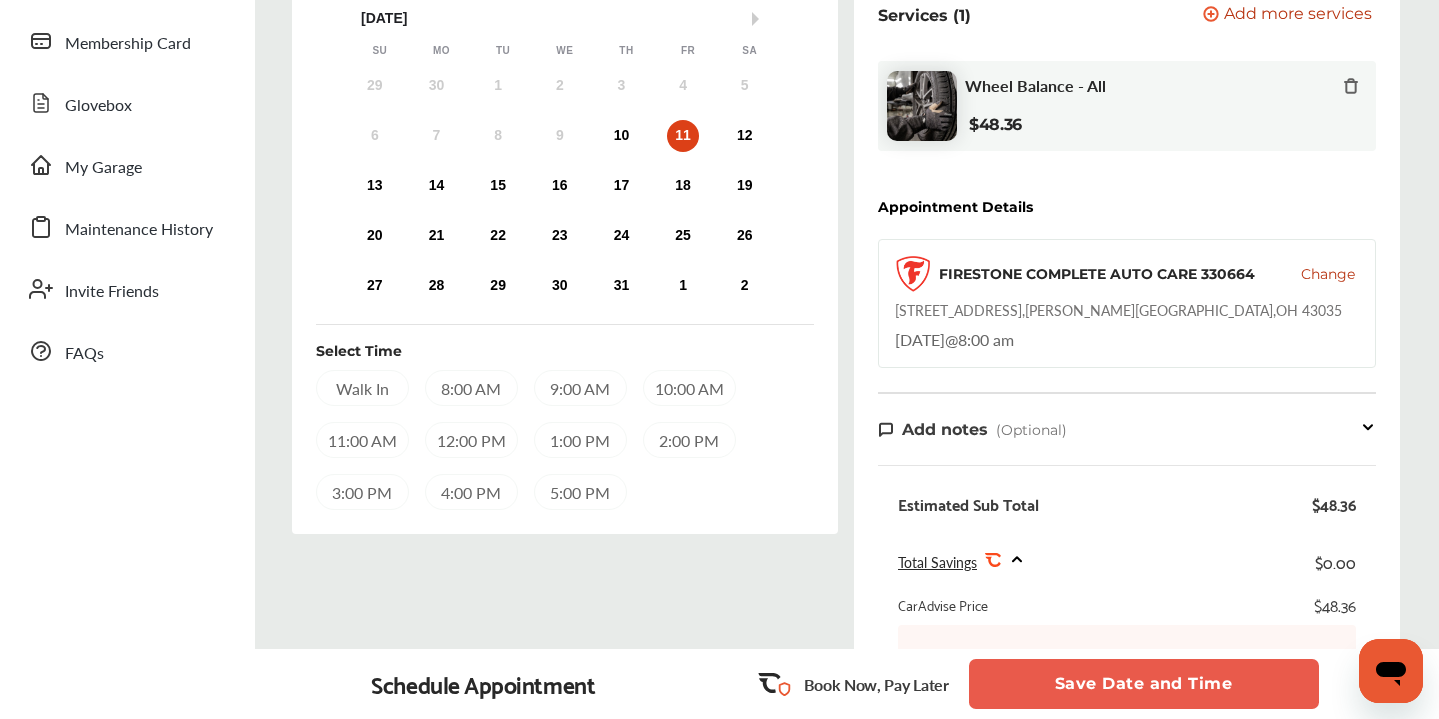 click on "8:00 AM" at bounding box center [471, 388] 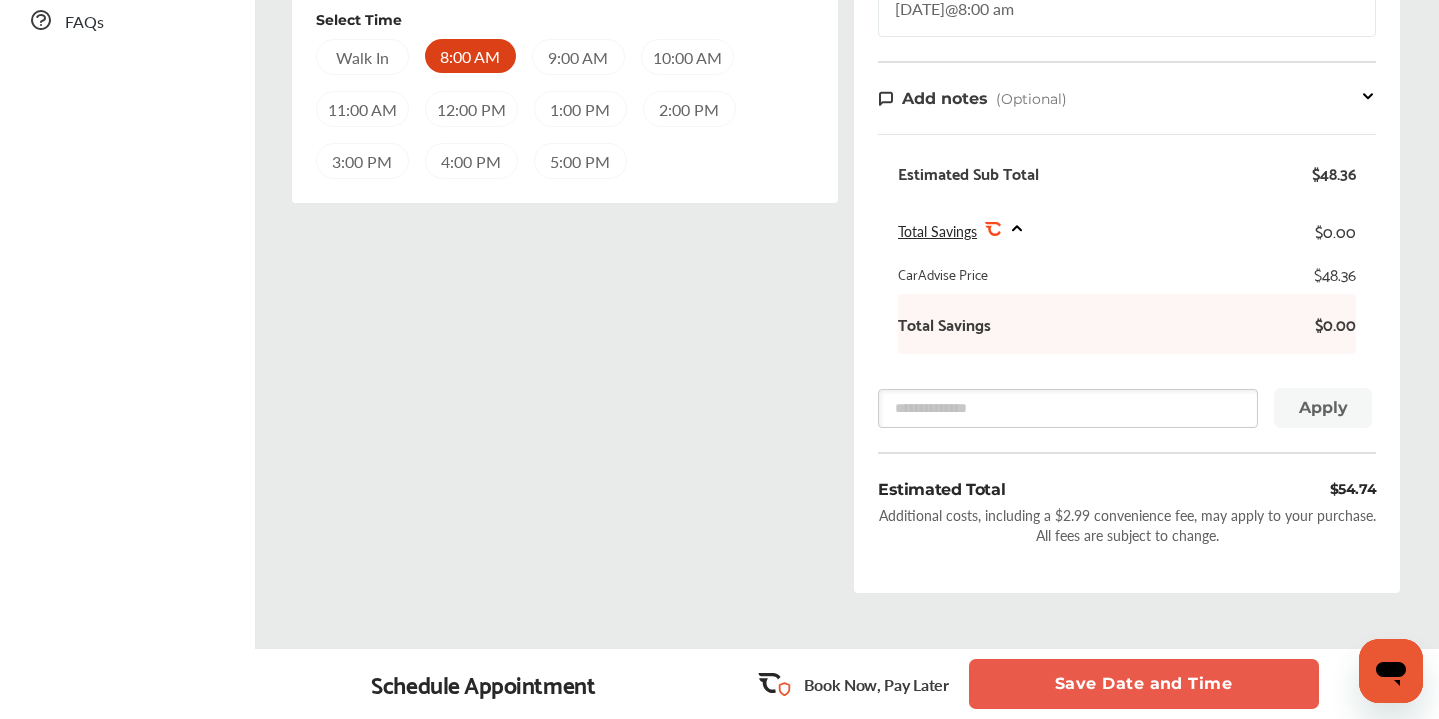 scroll, scrollTop: 636, scrollLeft: 0, axis: vertical 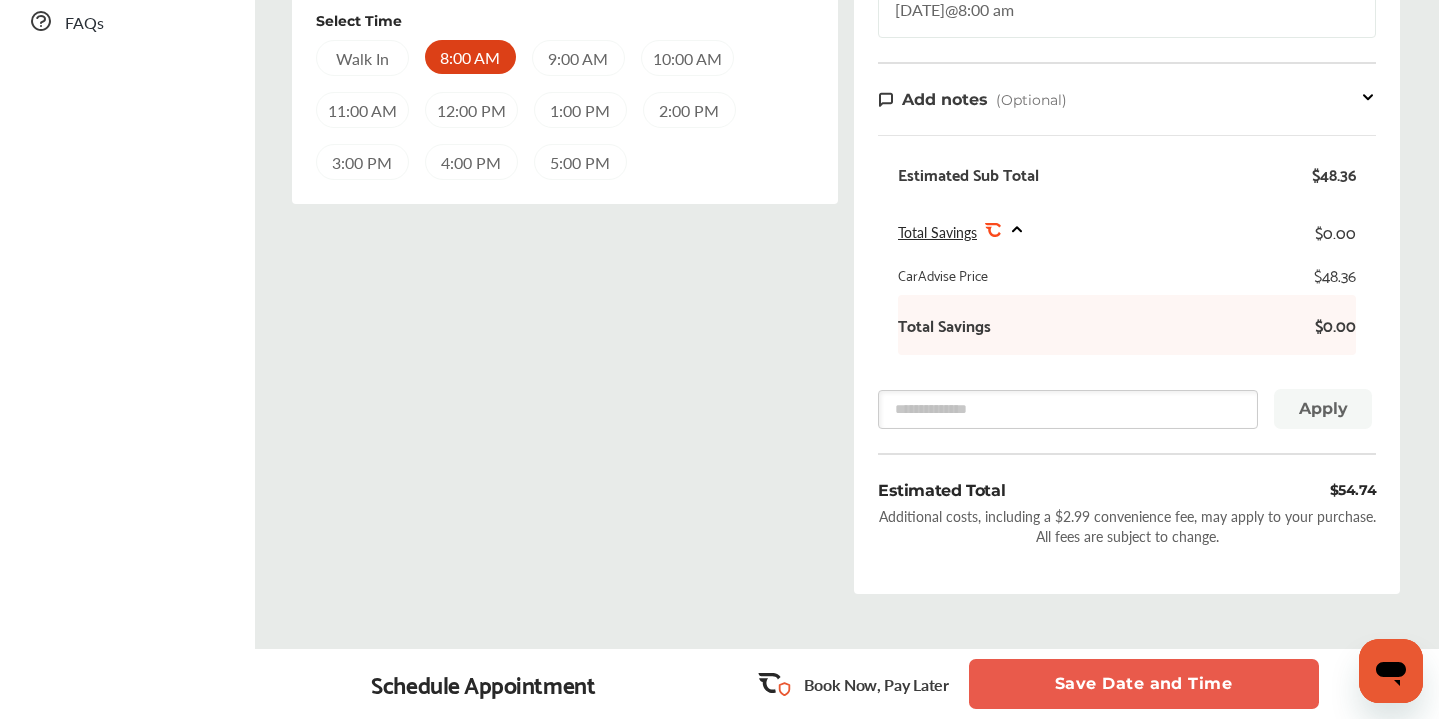click on "Save Date and Time" at bounding box center (1144, 684) 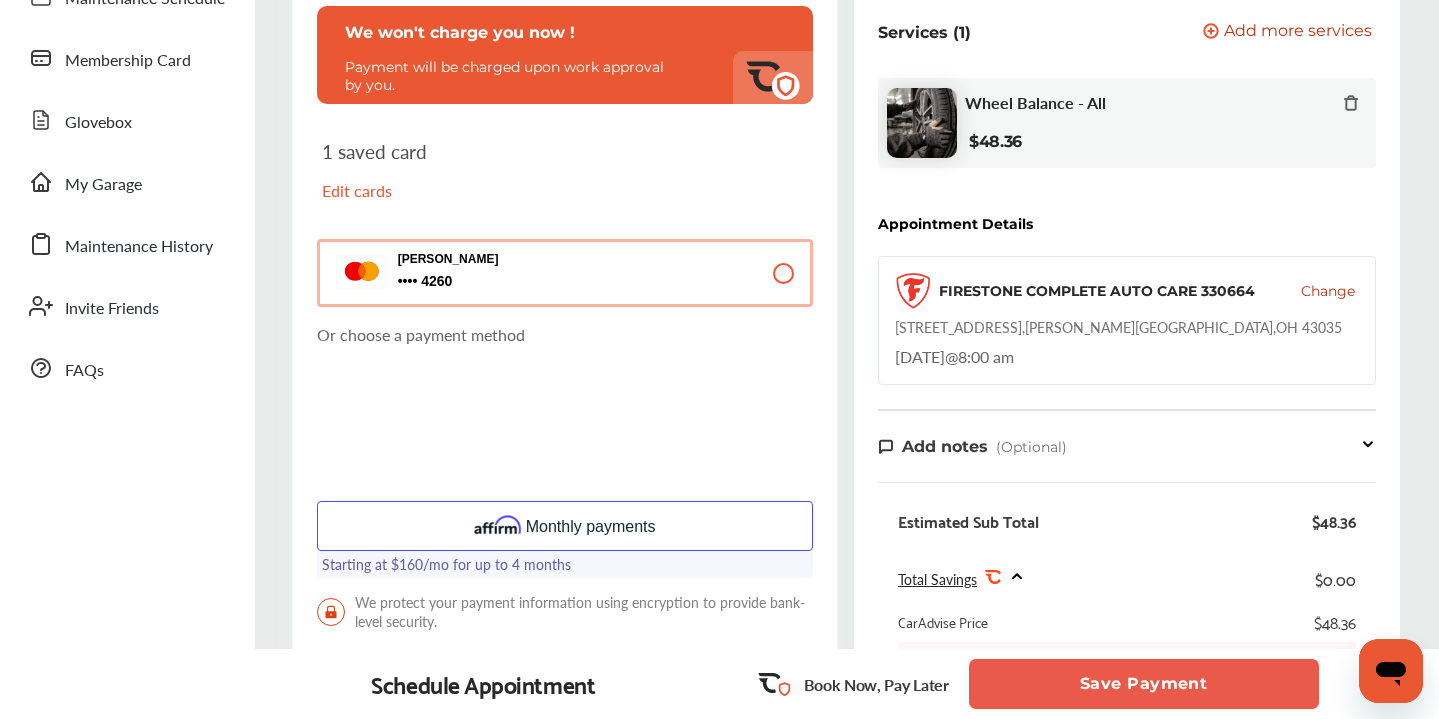 scroll, scrollTop: 291, scrollLeft: 0, axis: vertical 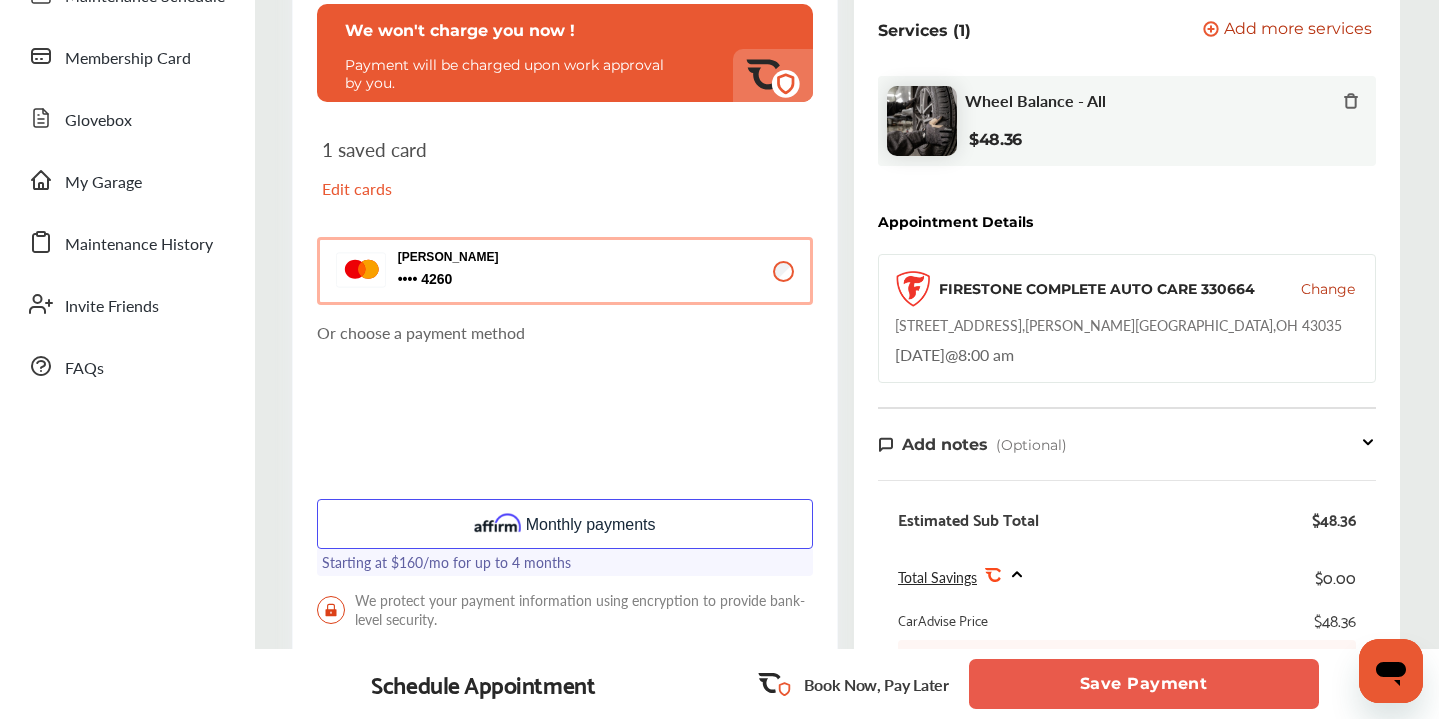 click on "Save Payment" at bounding box center (1144, 684) 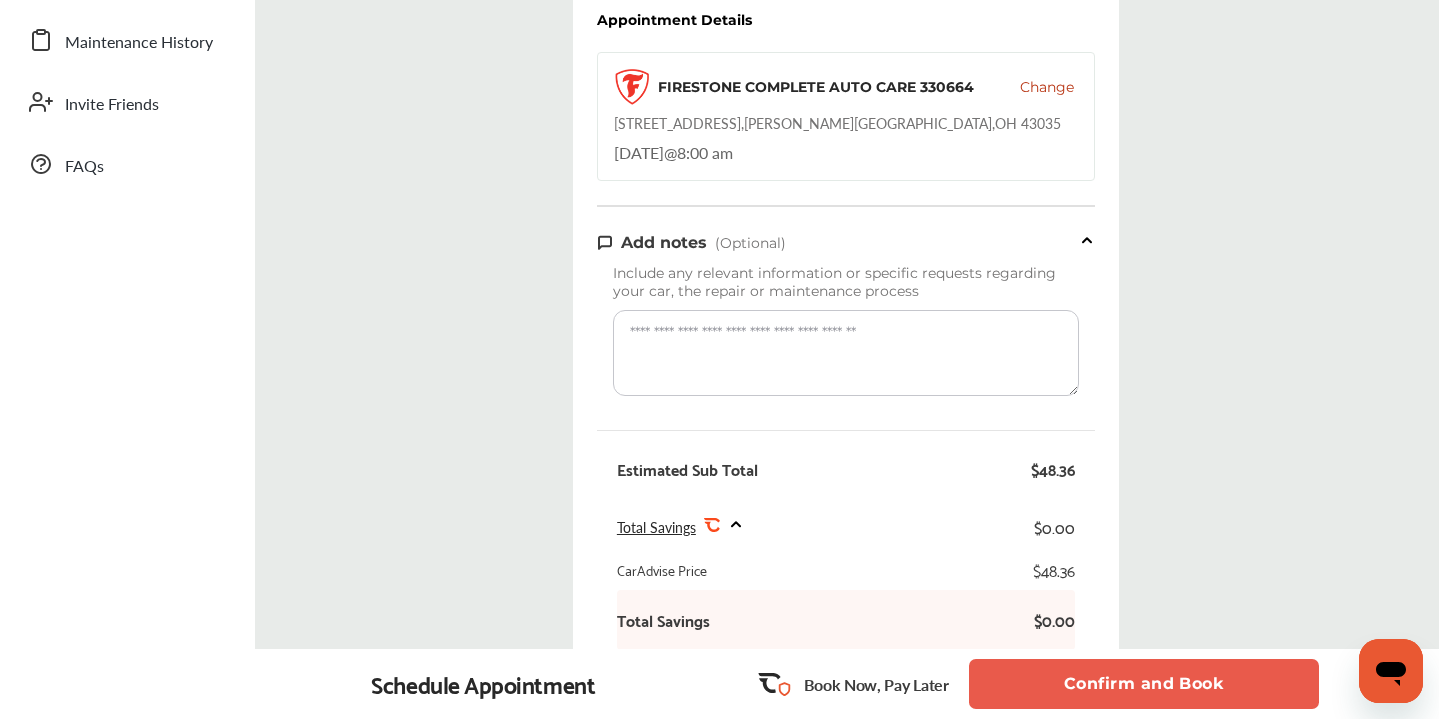 scroll, scrollTop: 549, scrollLeft: 0, axis: vertical 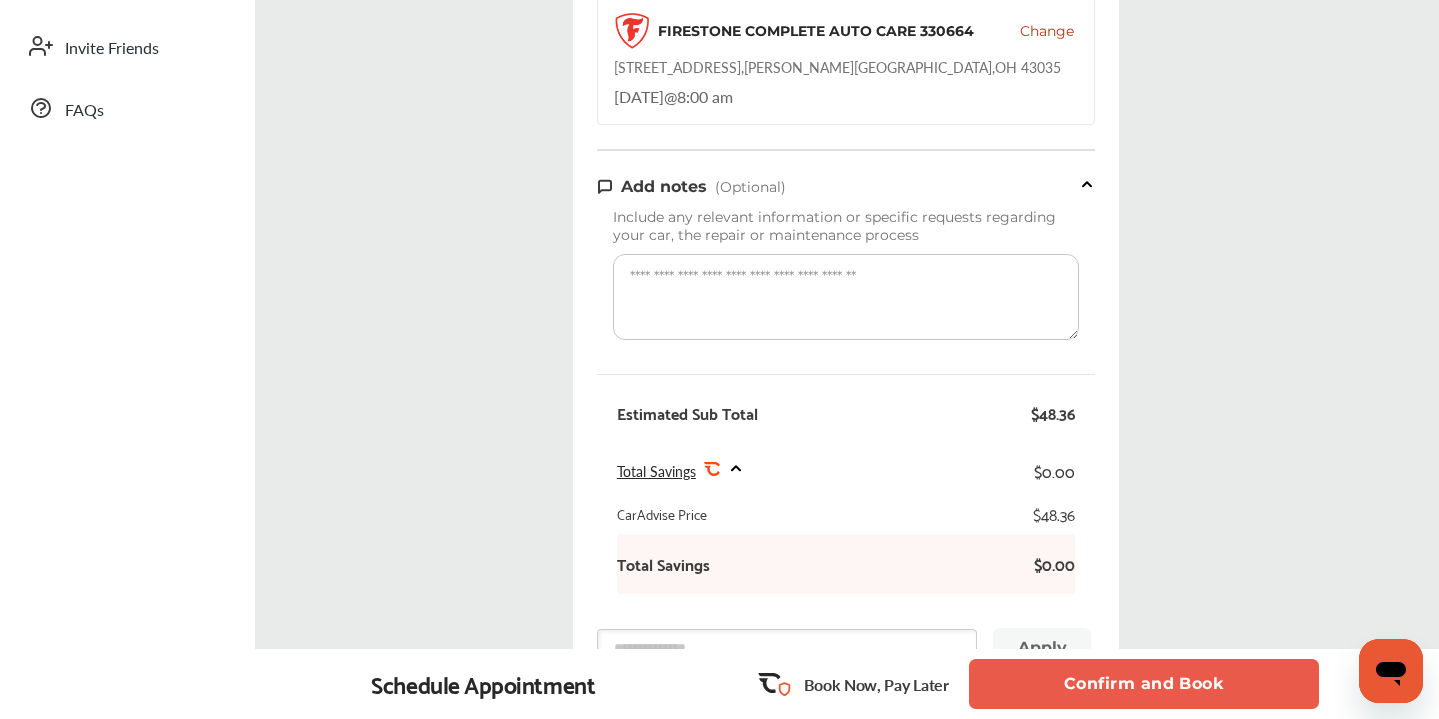 click on "Confirm and Book" at bounding box center (1144, 684) 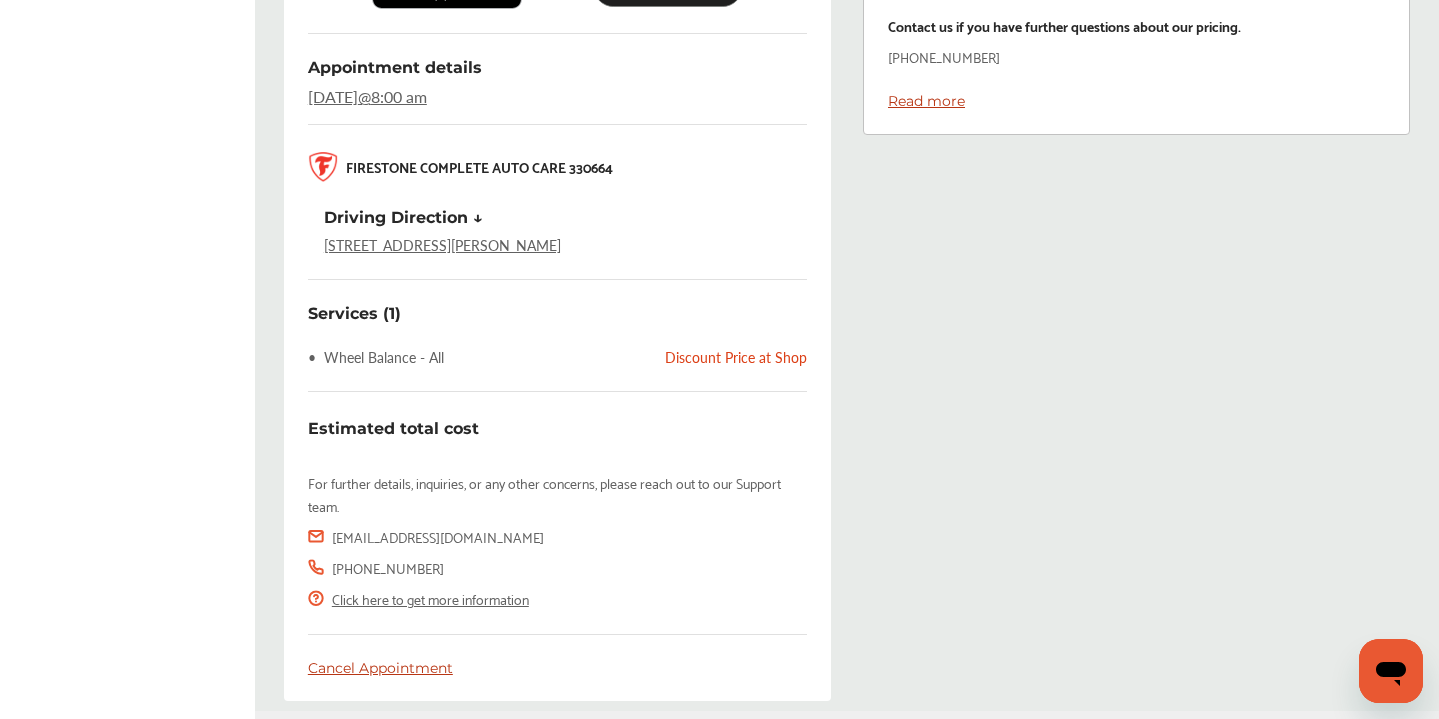 scroll, scrollTop: 671, scrollLeft: 0, axis: vertical 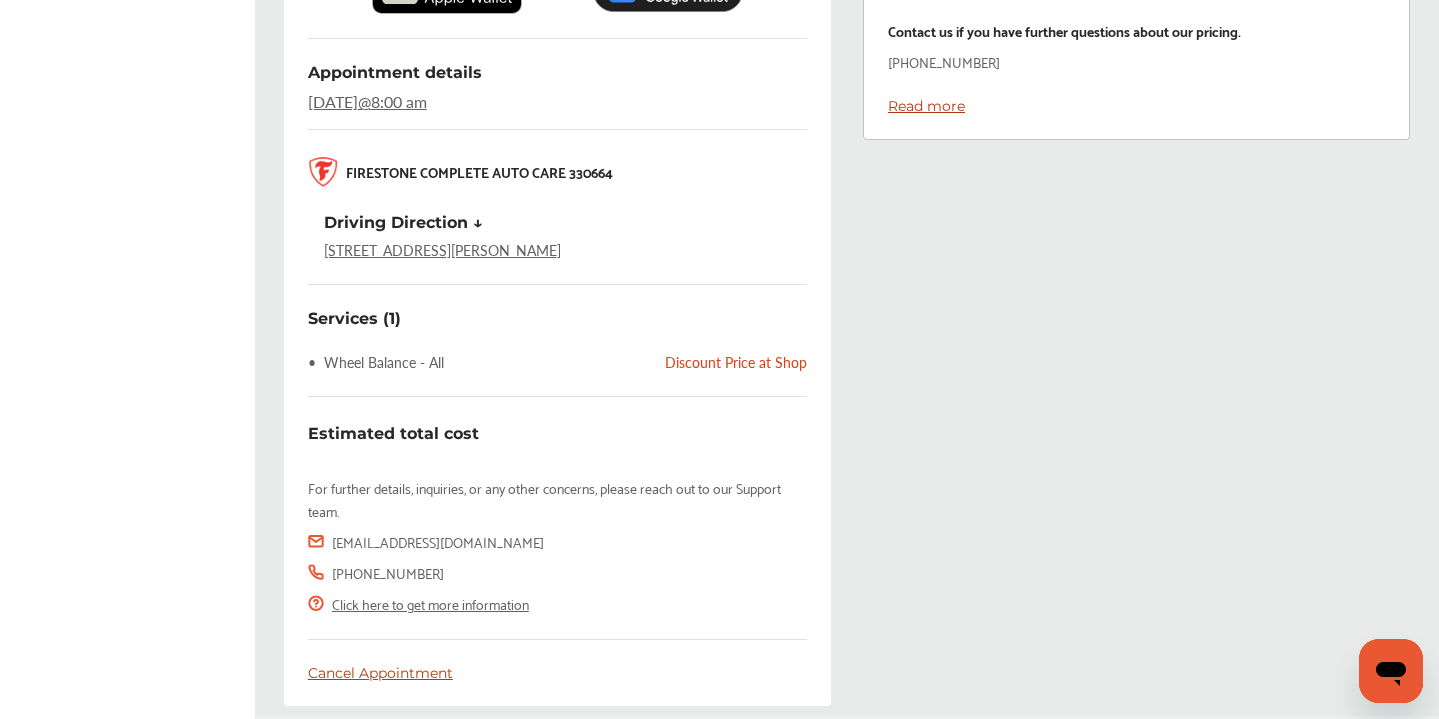 click on "Discount Price at Shop" at bounding box center [736, 362] 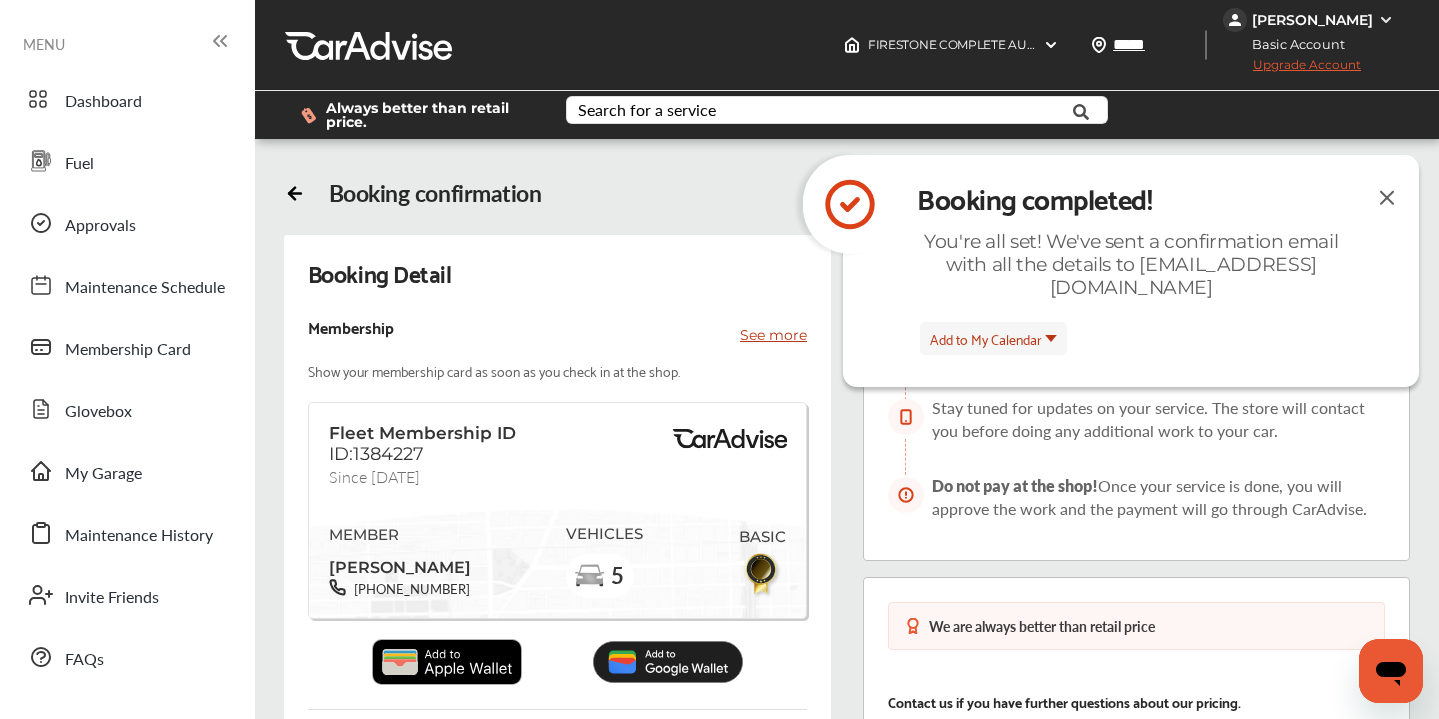 scroll, scrollTop: 0, scrollLeft: 0, axis: both 